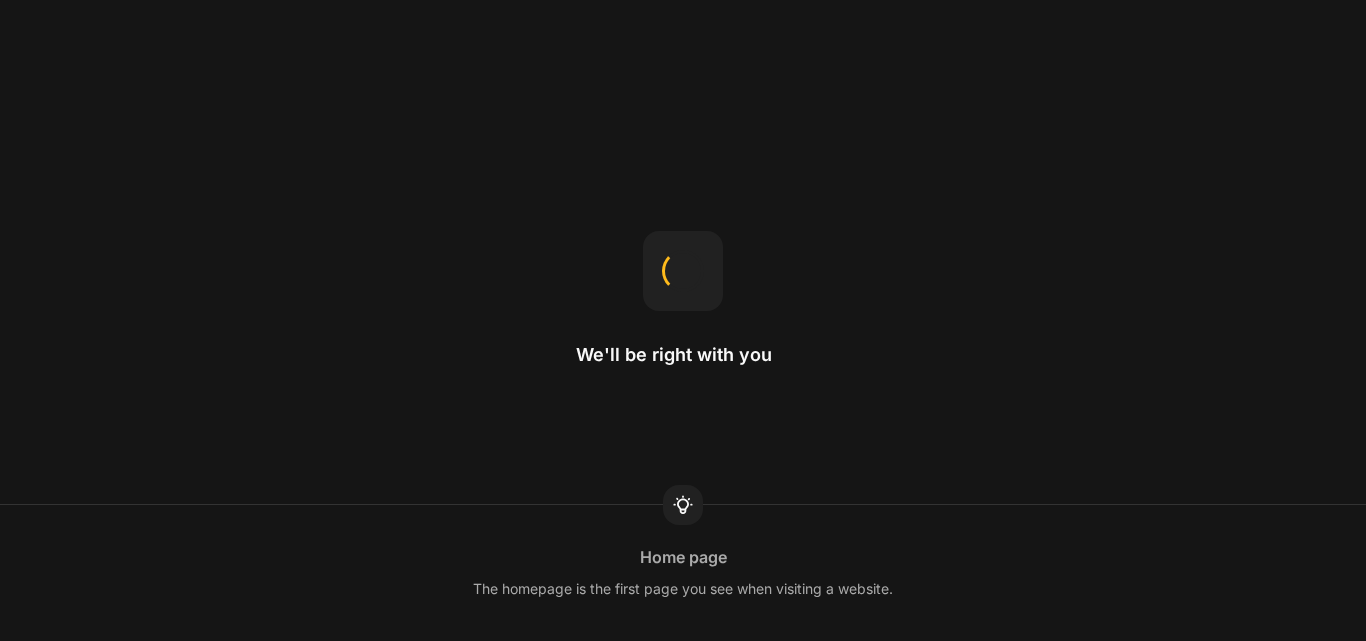 scroll, scrollTop: 0, scrollLeft: 0, axis: both 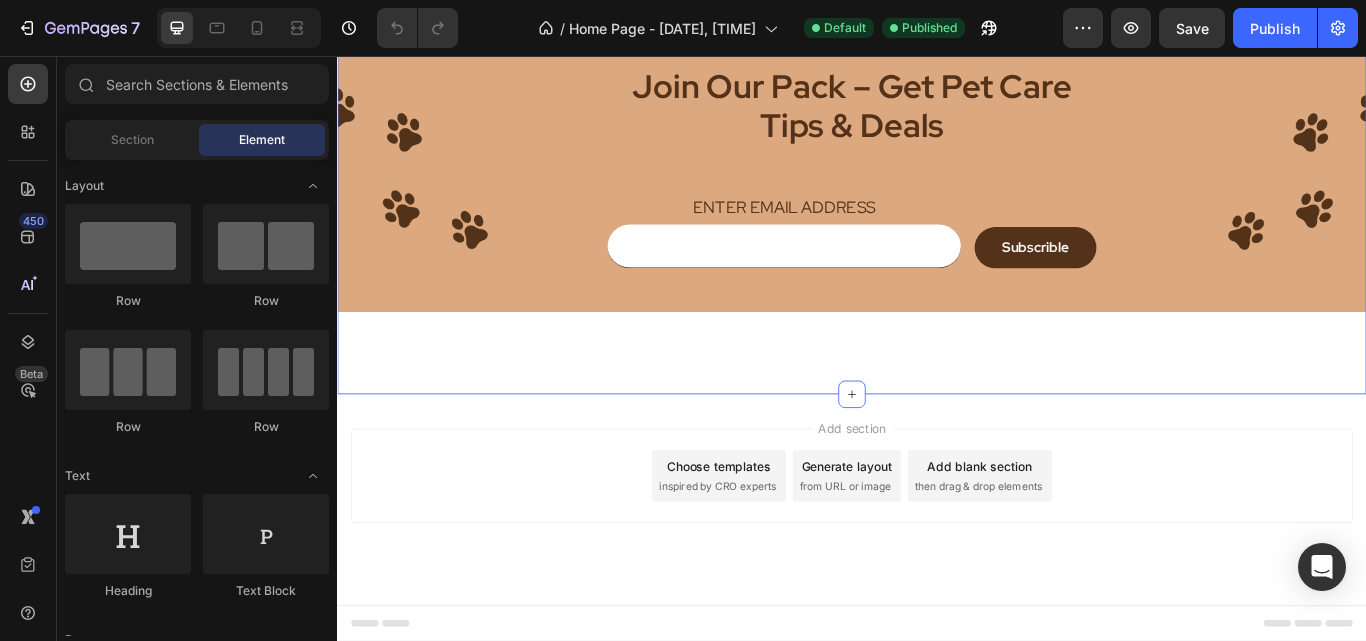 click on "Join Our Pack – Get Pet Care Tips & Deals Heading Enter email address Text block Email Field Subscrible Submit Button Row Newsletter Row Row Hero Banner Section 8" at bounding box center (937, 233) 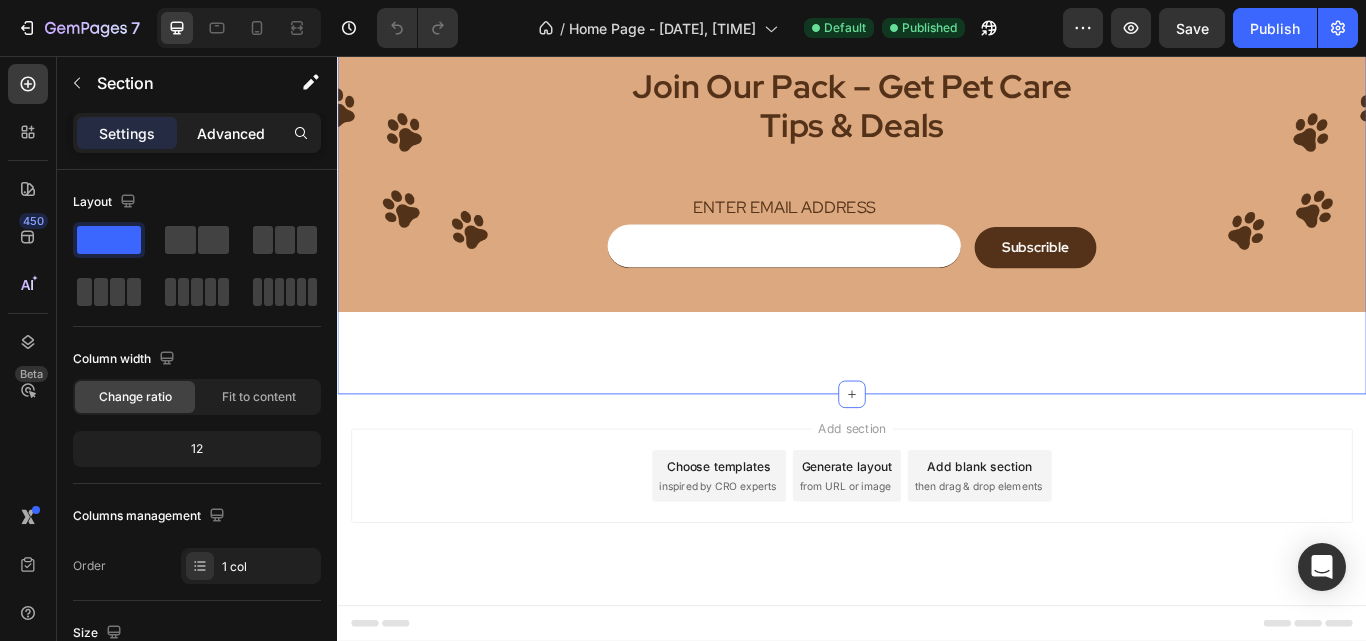 click on "Advanced" at bounding box center (231, 133) 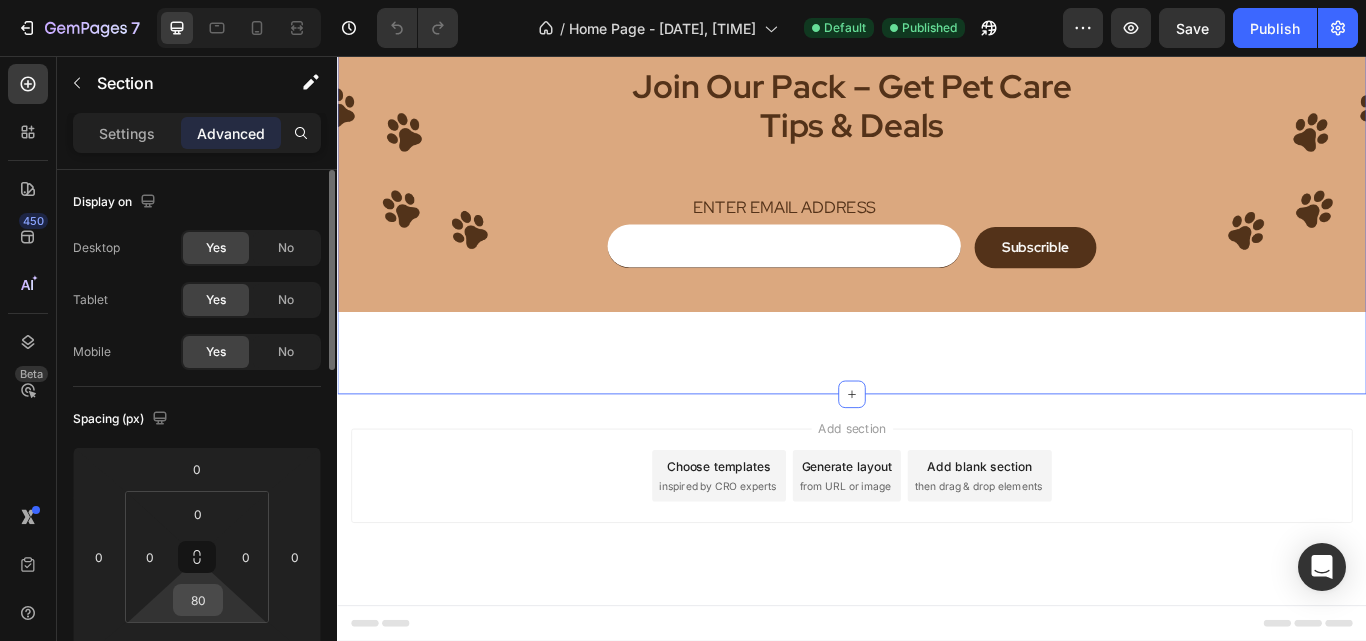 click on "80" at bounding box center [198, 600] 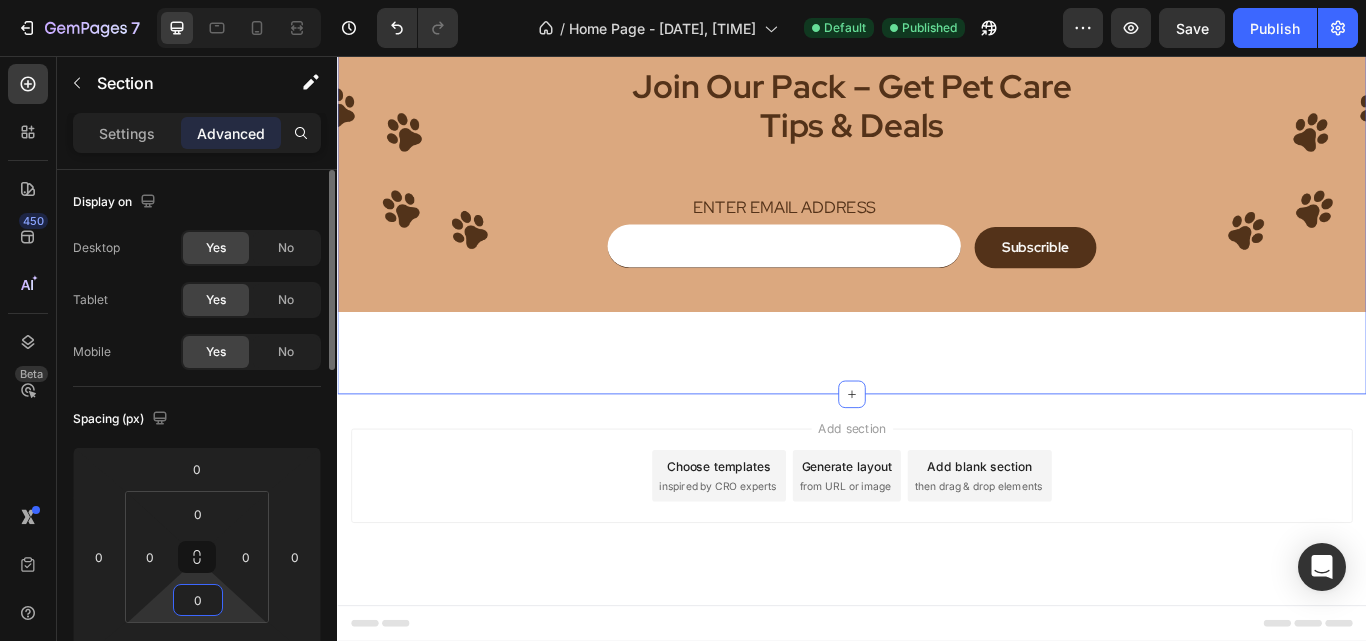 scroll, scrollTop: 5137, scrollLeft: 0, axis: vertical 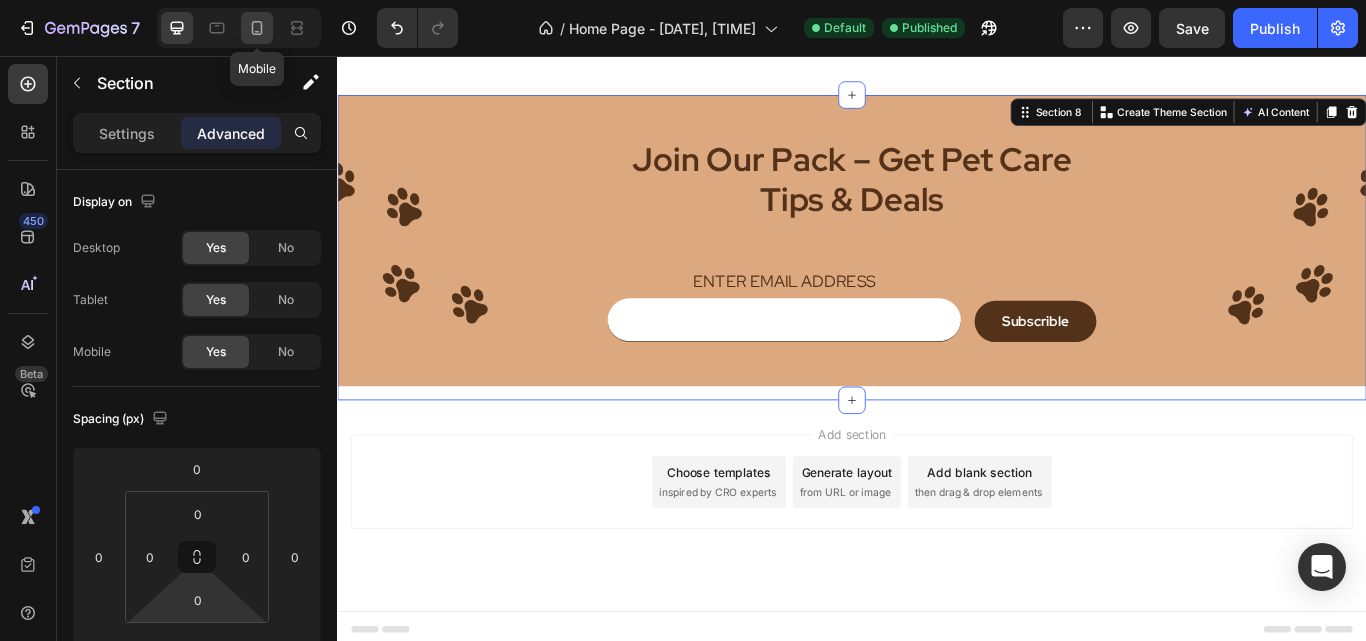 click 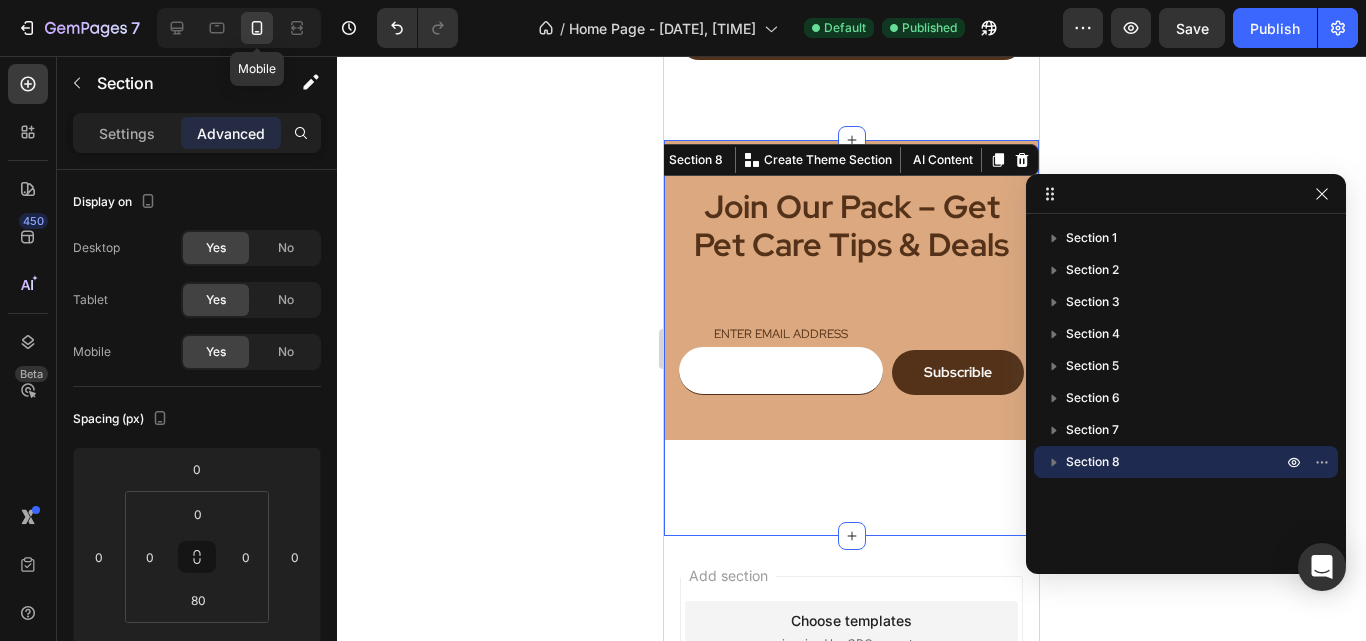 scroll, scrollTop: 5430, scrollLeft: 0, axis: vertical 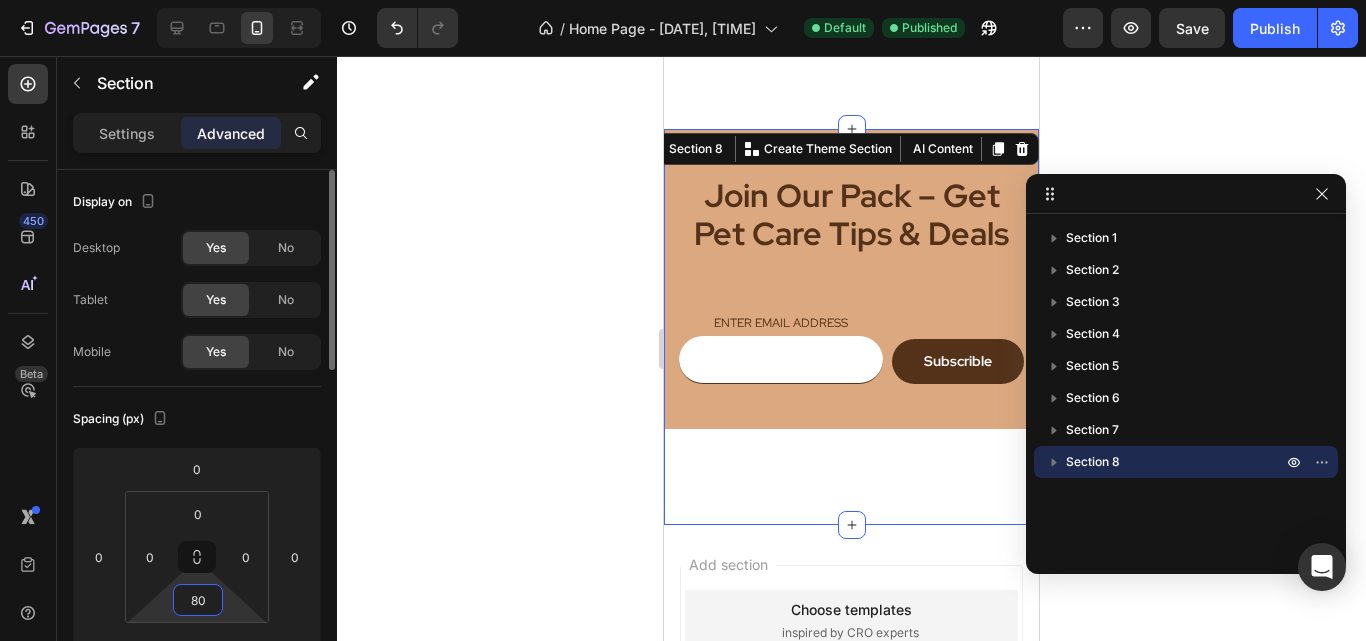 click on "80" at bounding box center (198, 600) 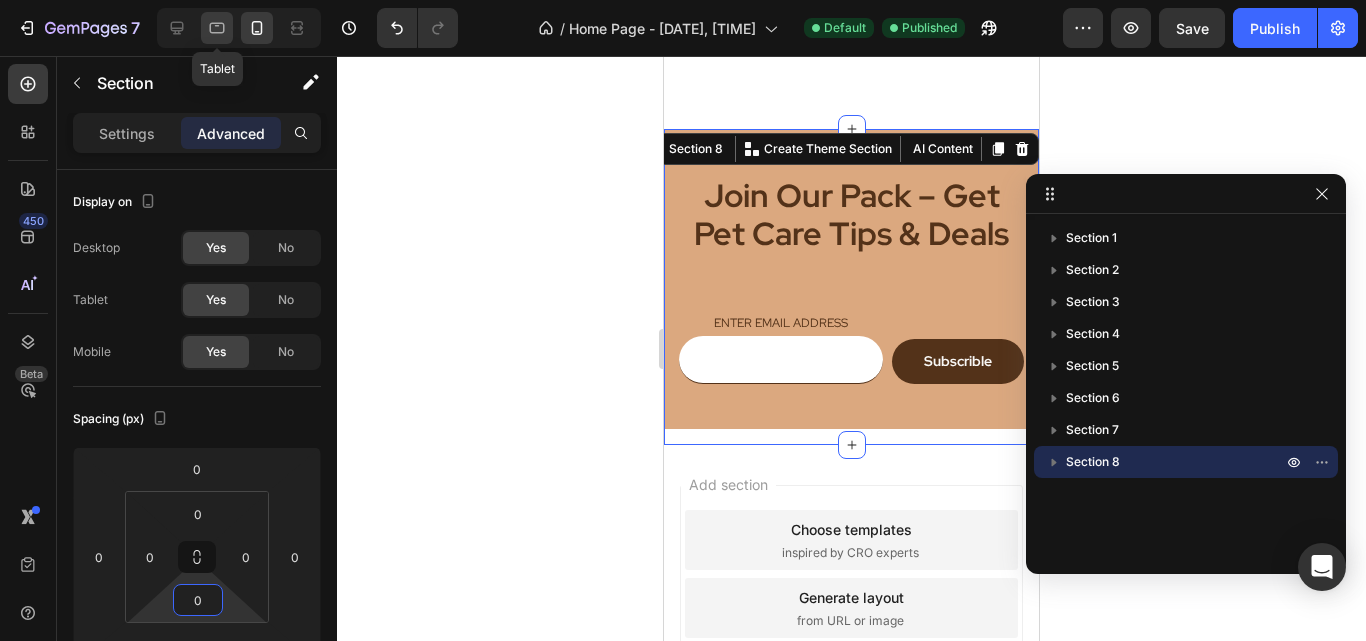 type on "0" 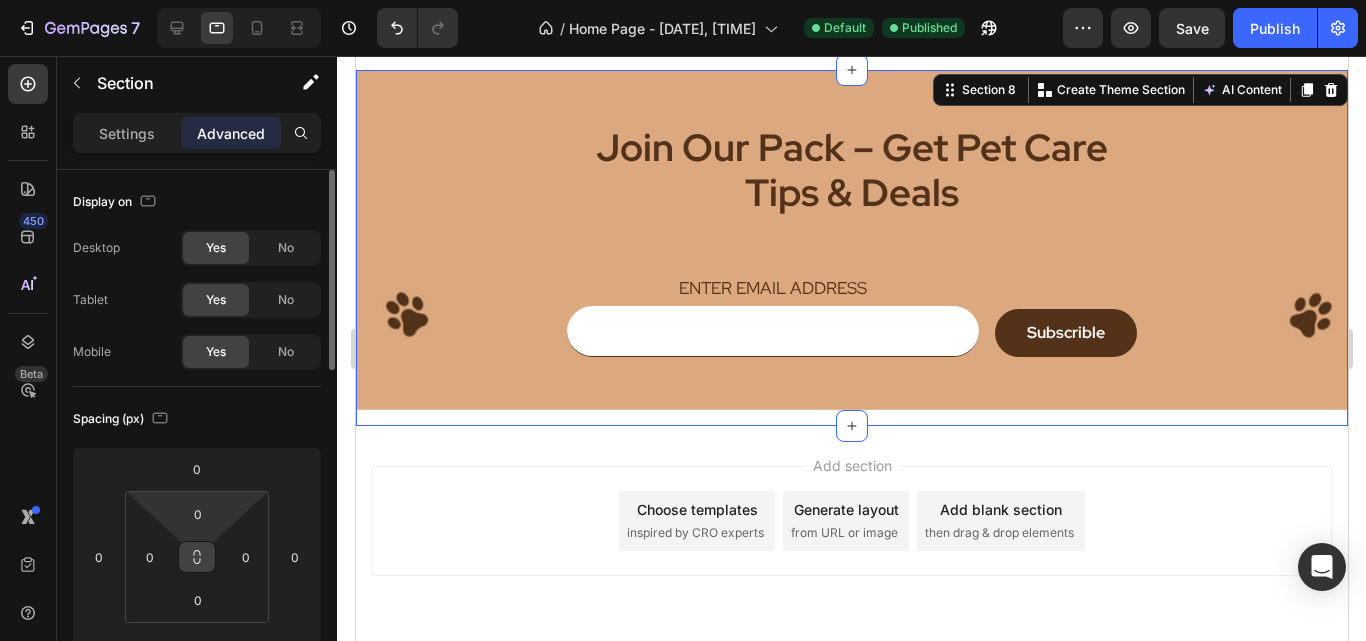 scroll, scrollTop: 5232, scrollLeft: 0, axis: vertical 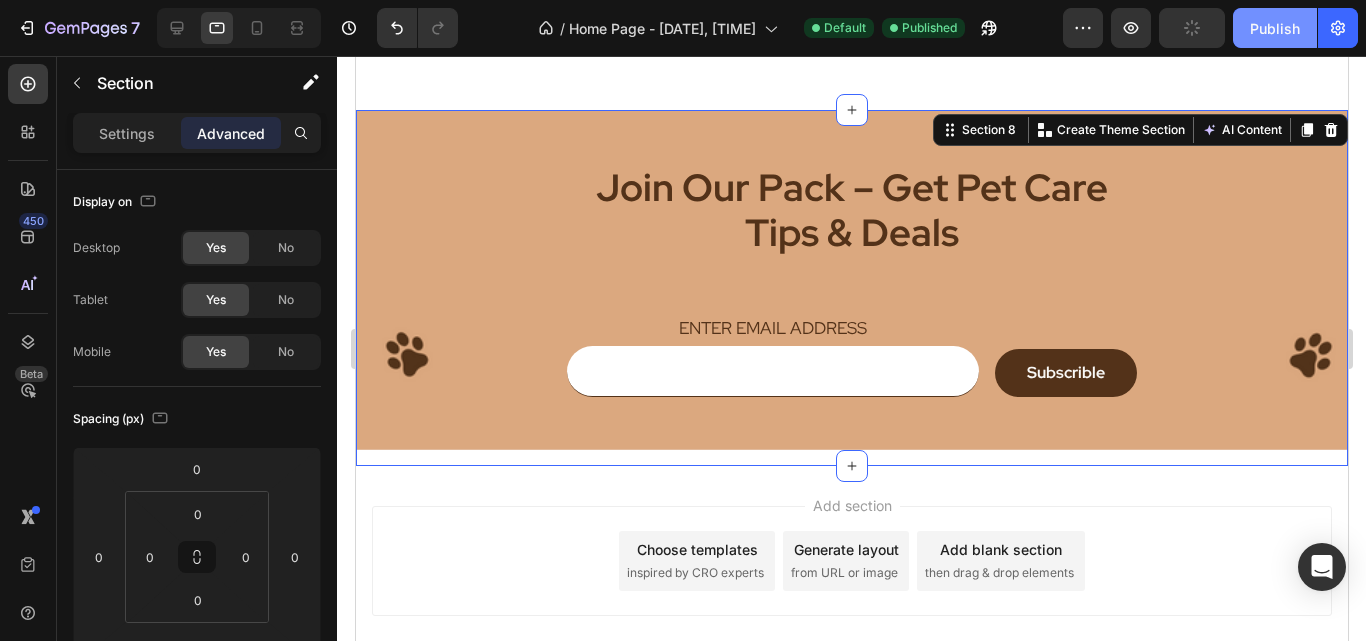 click on "Publish" 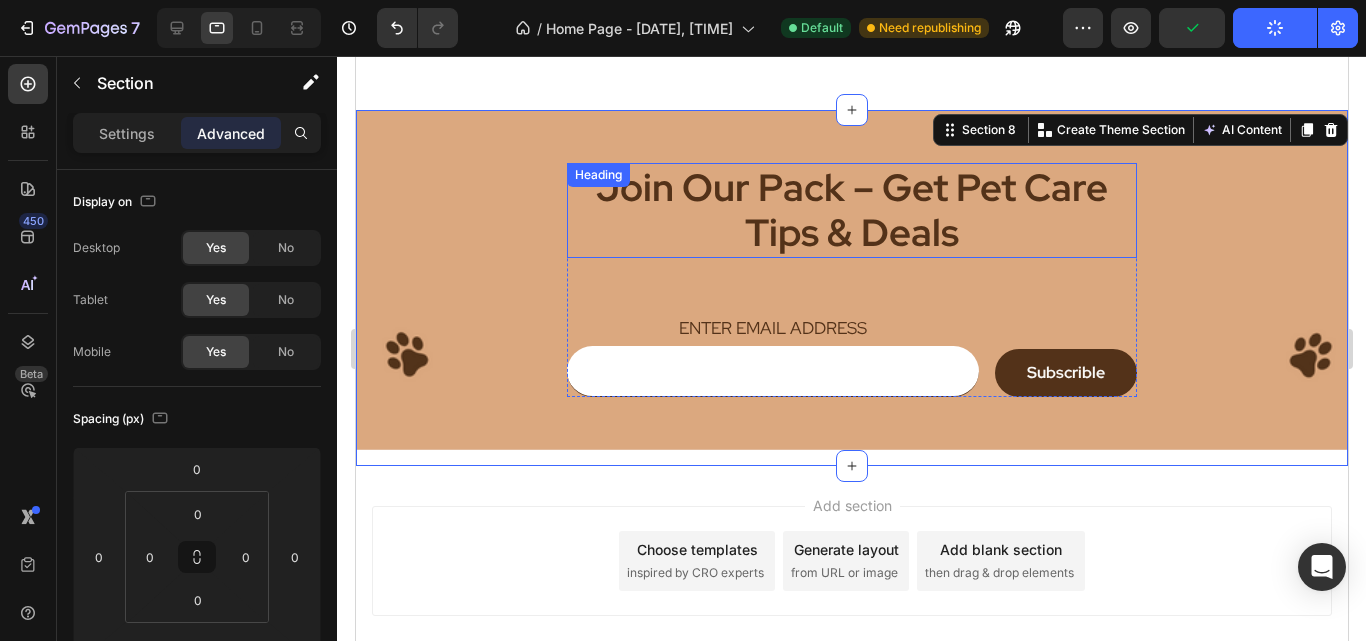 click on "Join Our Pack – Get Pet Care Tips & Deals" at bounding box center [851, 210] 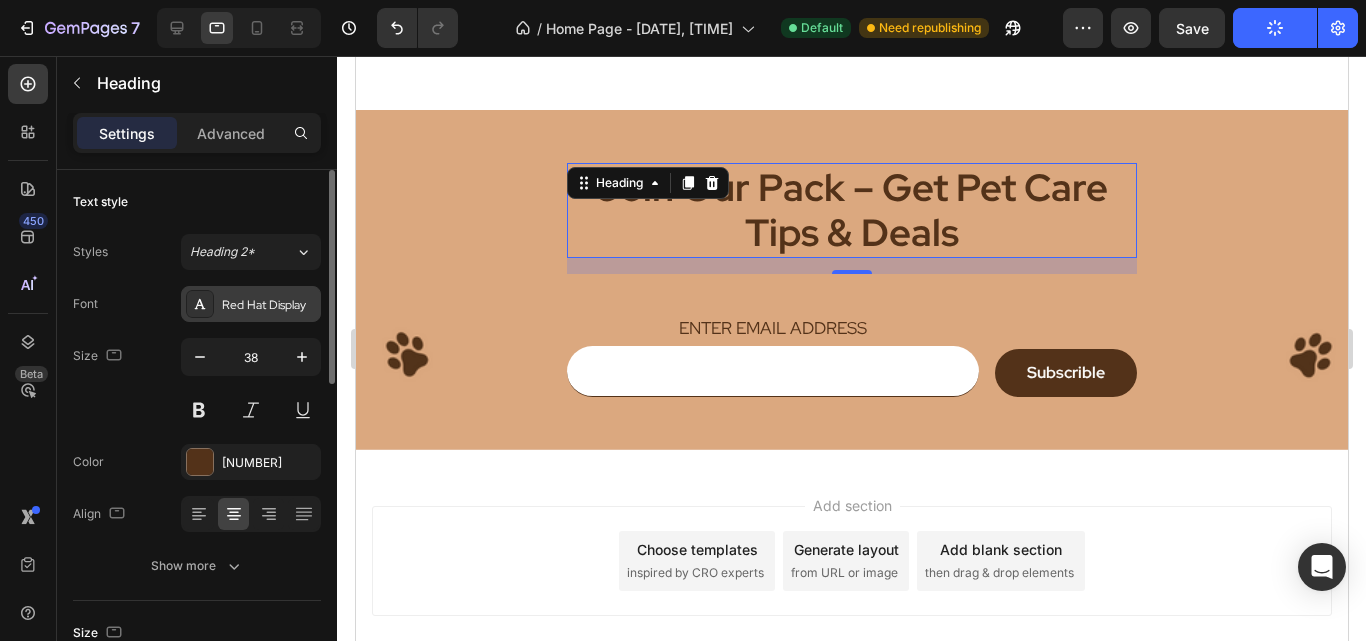 click on "Red Hat Display" at bounding box center (269, 305) 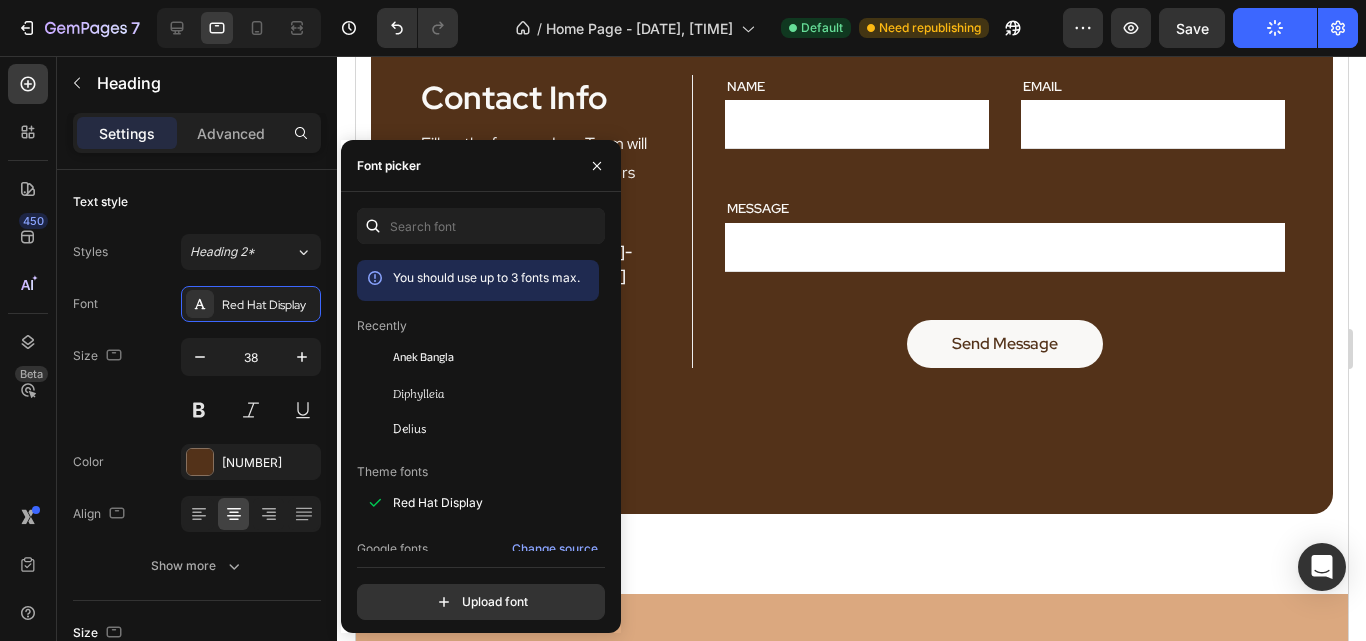 scroll, scrollTop: 4737, scrollLeft: 0, axis: vertical 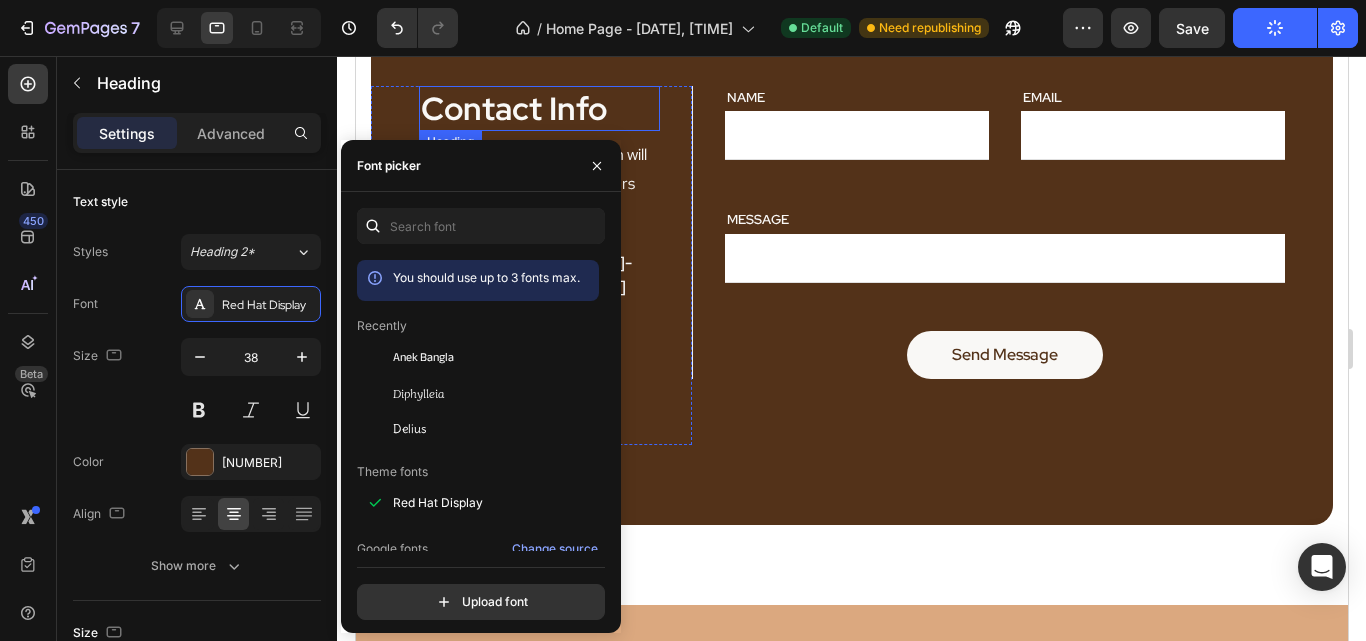 click on "Contact Info" at bounding box center (538, 109) 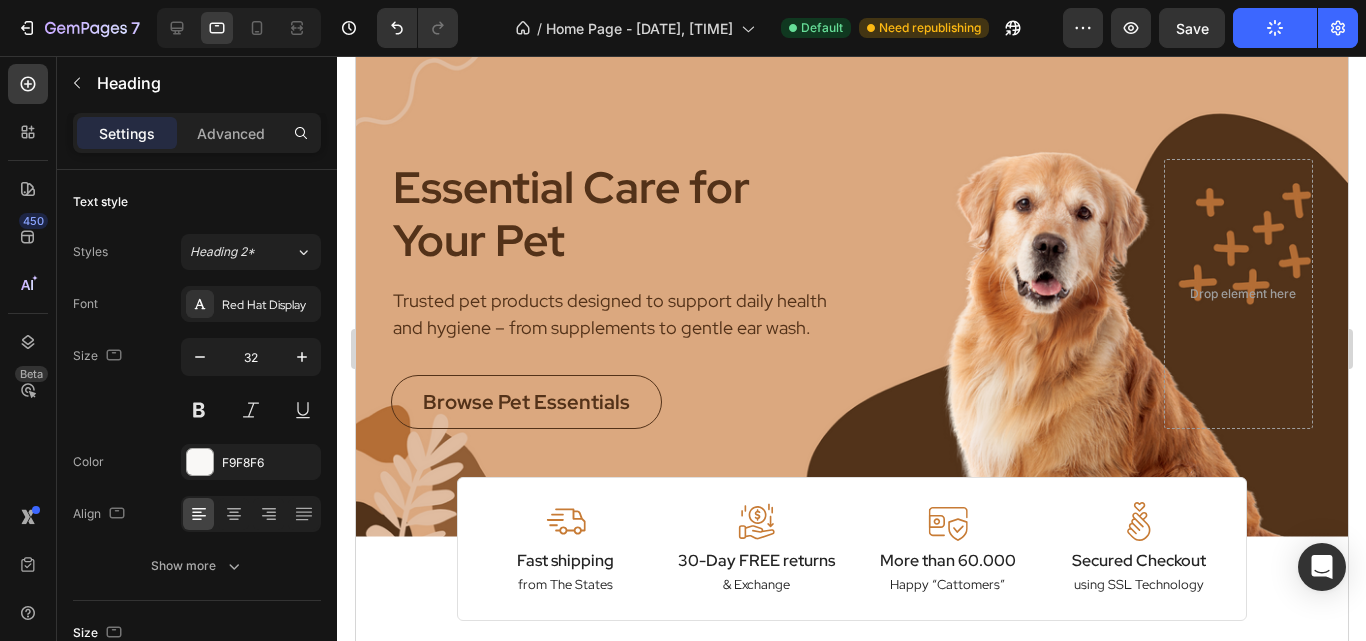scroll, scrollTop: 0, scrollLeft: 0, axis: both 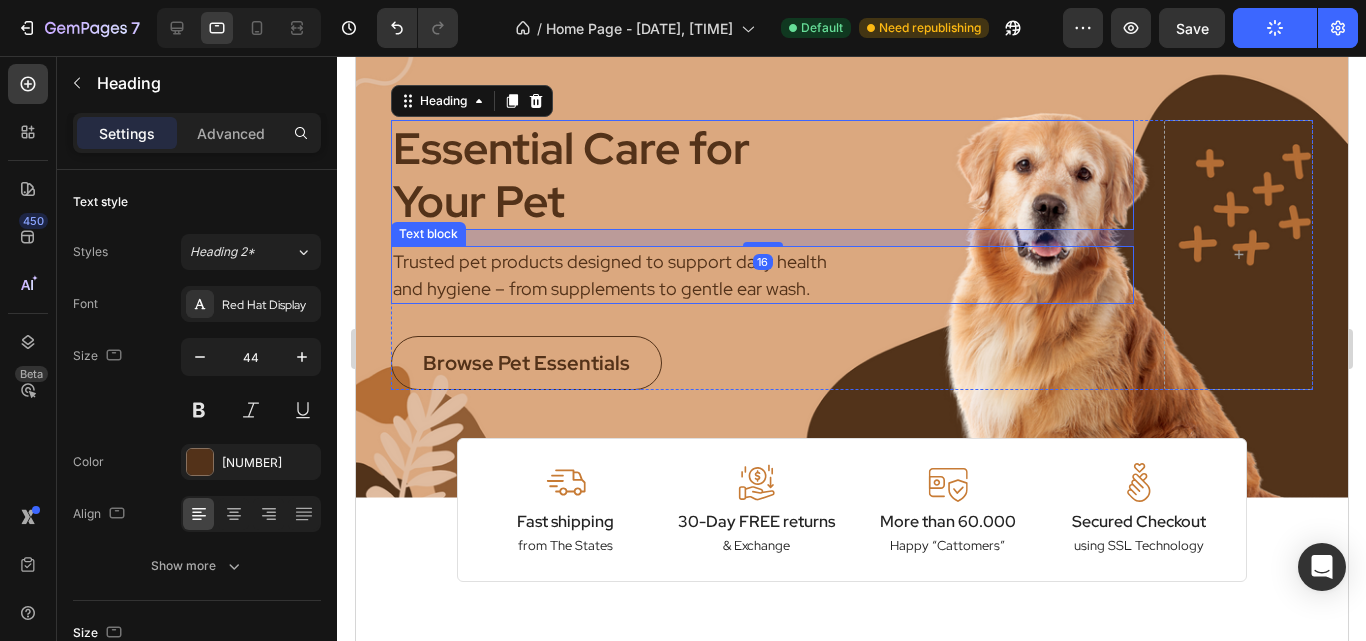 click on "Trusted pet products designed to support daily health and hygiene – from supplements to gentle ear wash." at bounding box center (613, 275) 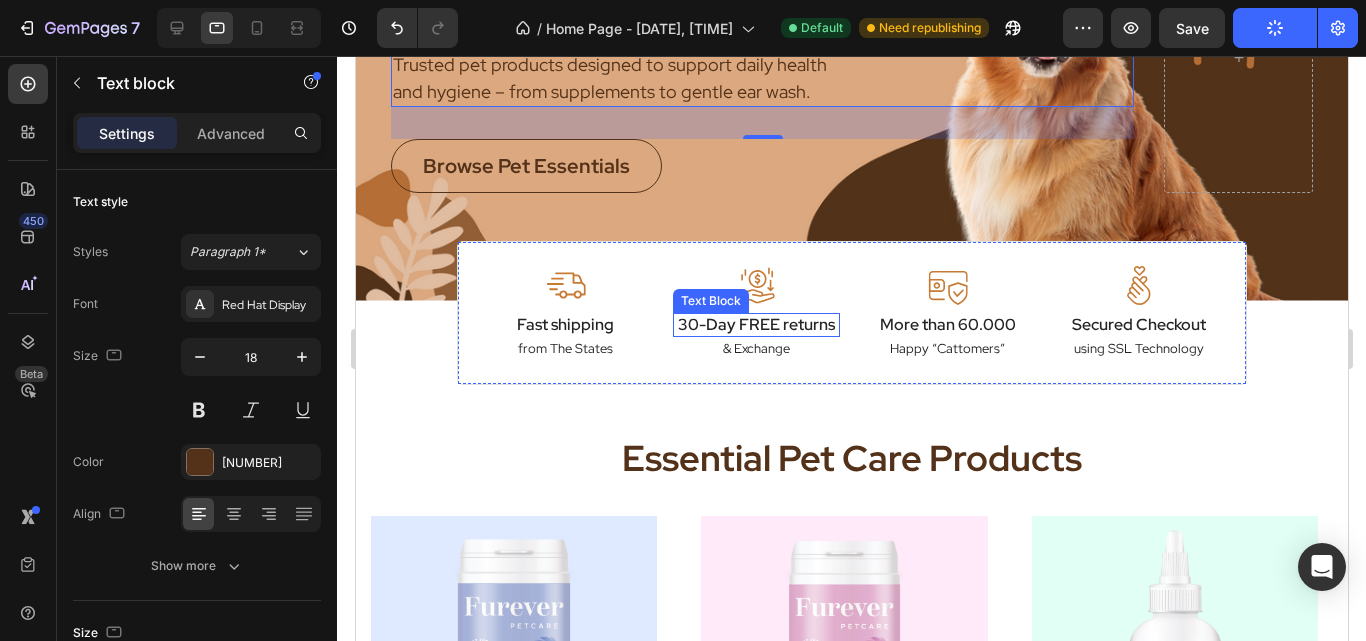 scroll, scrollTop: 332, scrollLeft: 0, axis: vertical 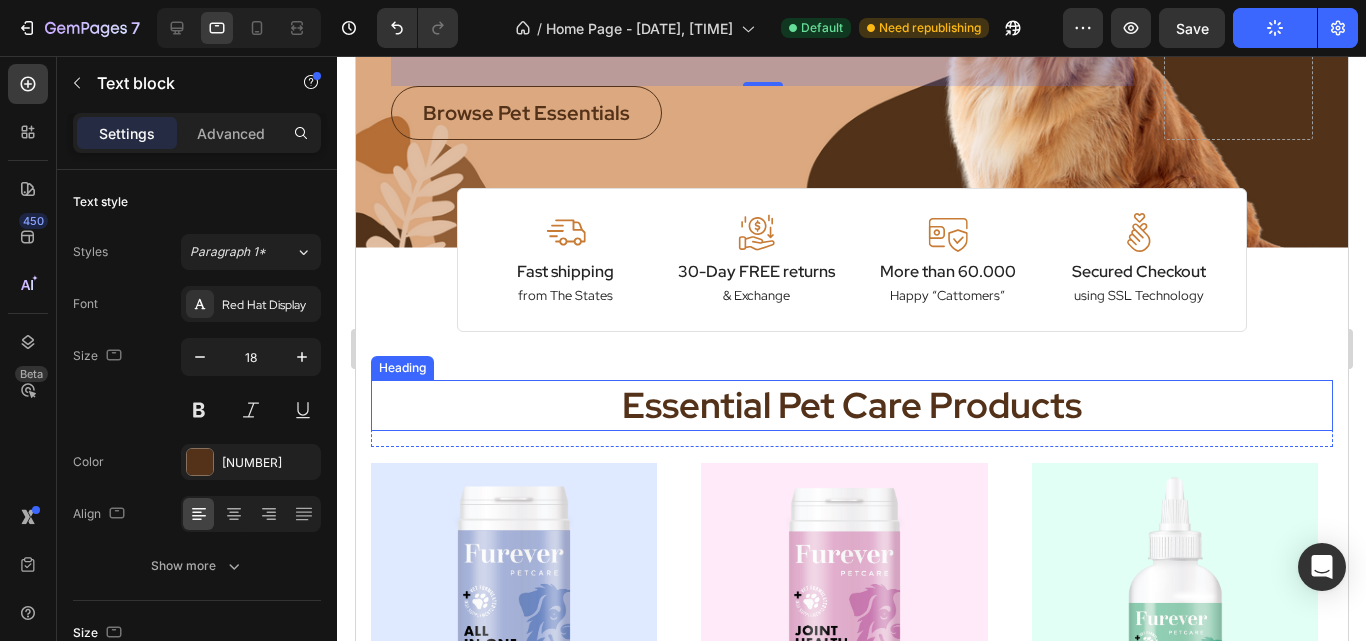 click on "Essential Pet Care Products" at bounding box center (851, 405) 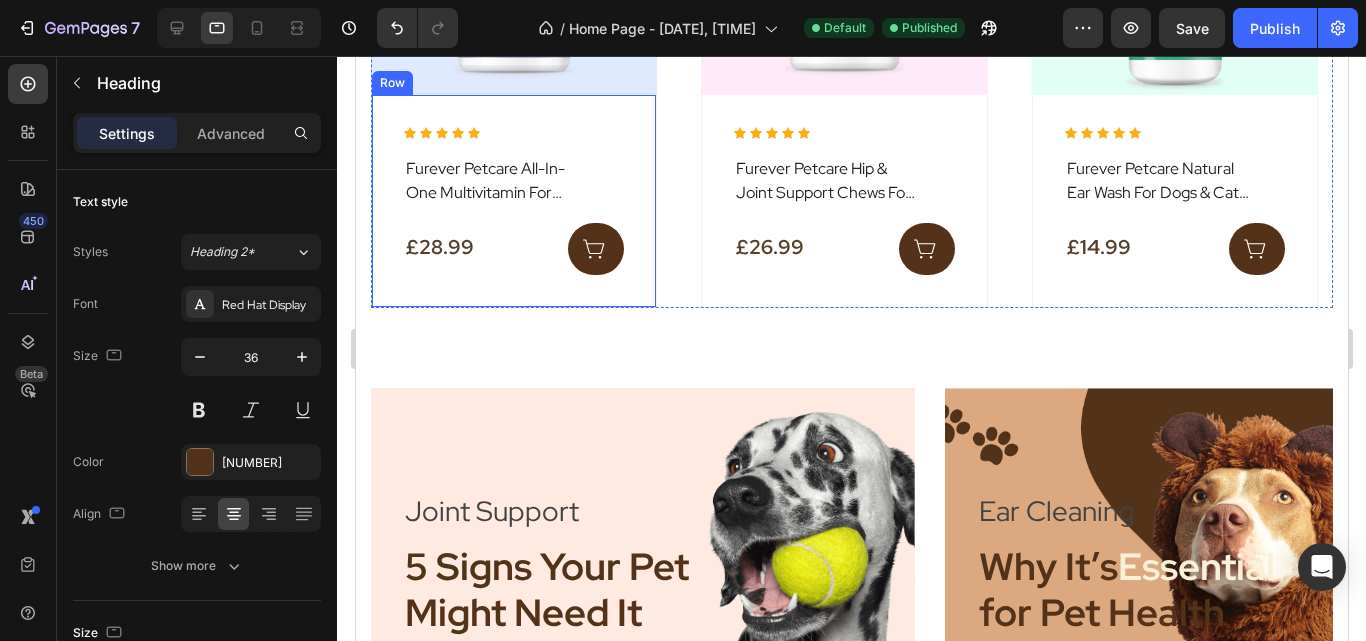 scroll, scrollTop: 1254, scrollLeft: 0, axis: vertical 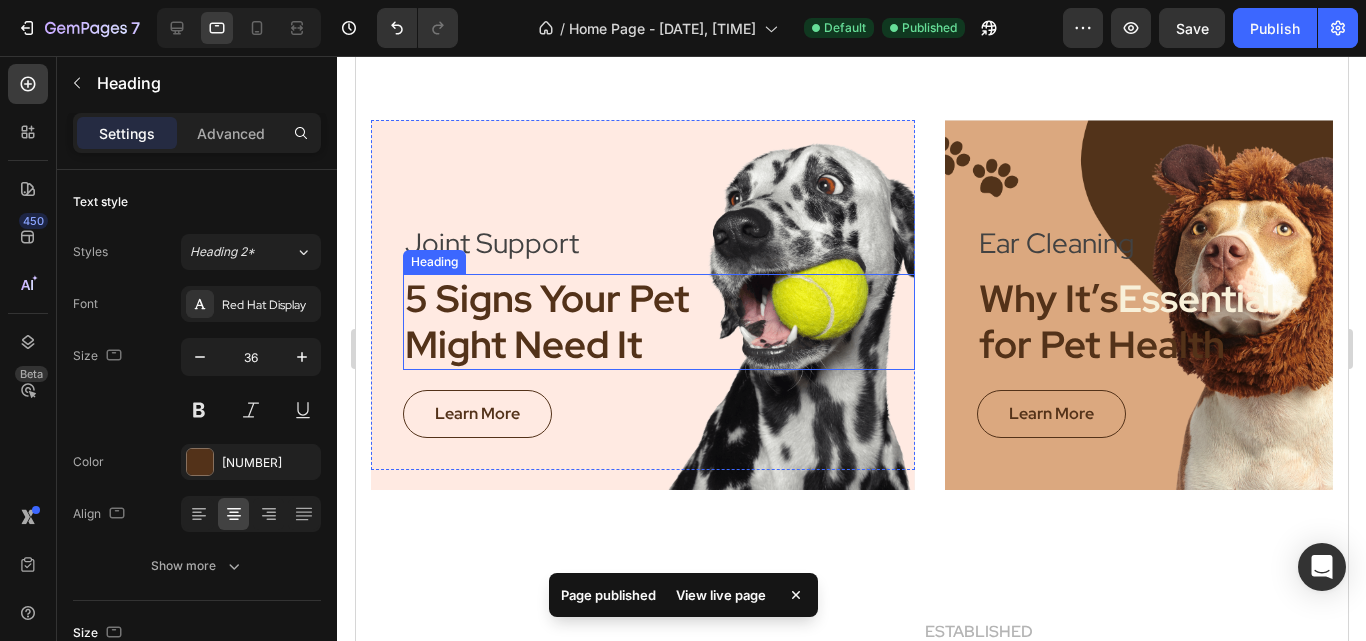 click on "5 Signs Your Pet Might Need It" at bounding box center [658, 321] 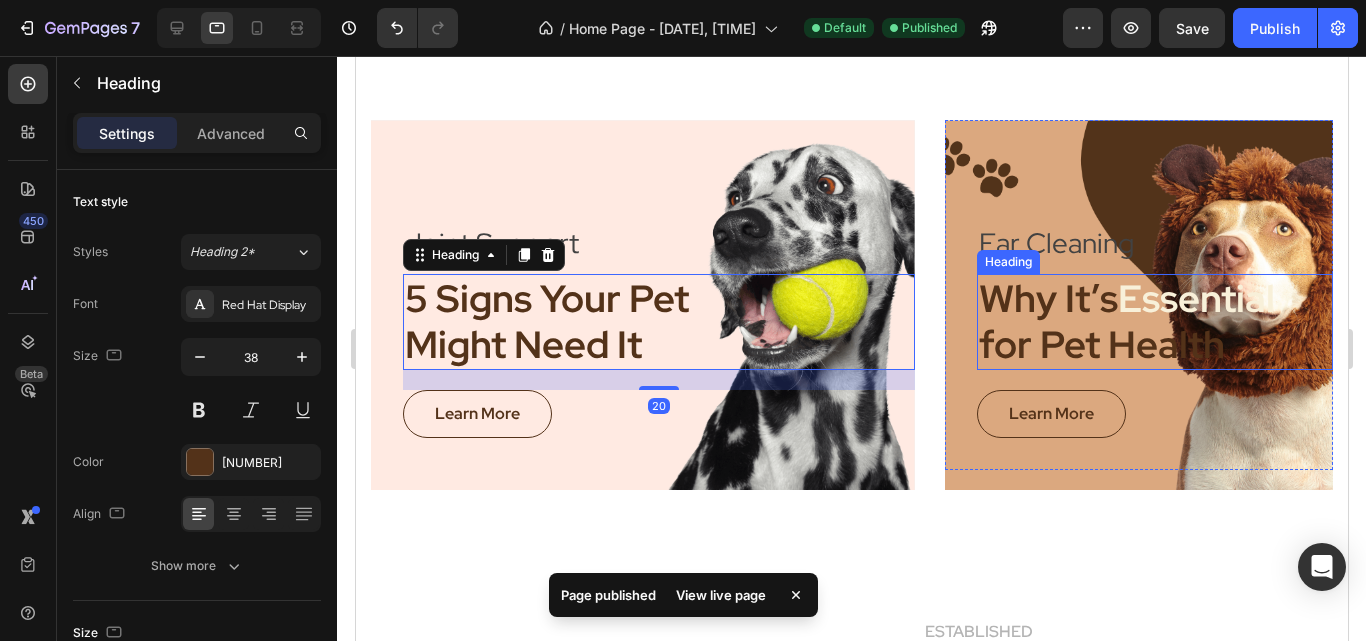 click on "Why It’s  Essential   for Pet Health" at bounding box center (1154, 321) 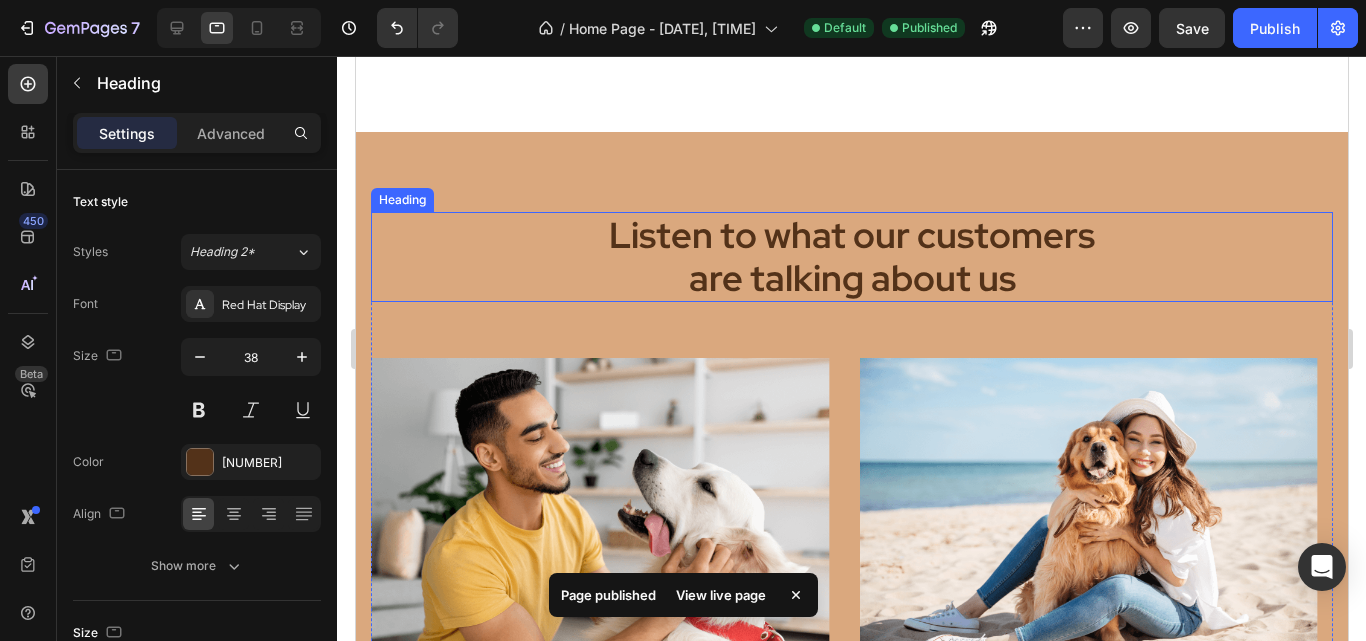 scroll, scrollTop: 2389, scrollLeft: 0, axis: vertical 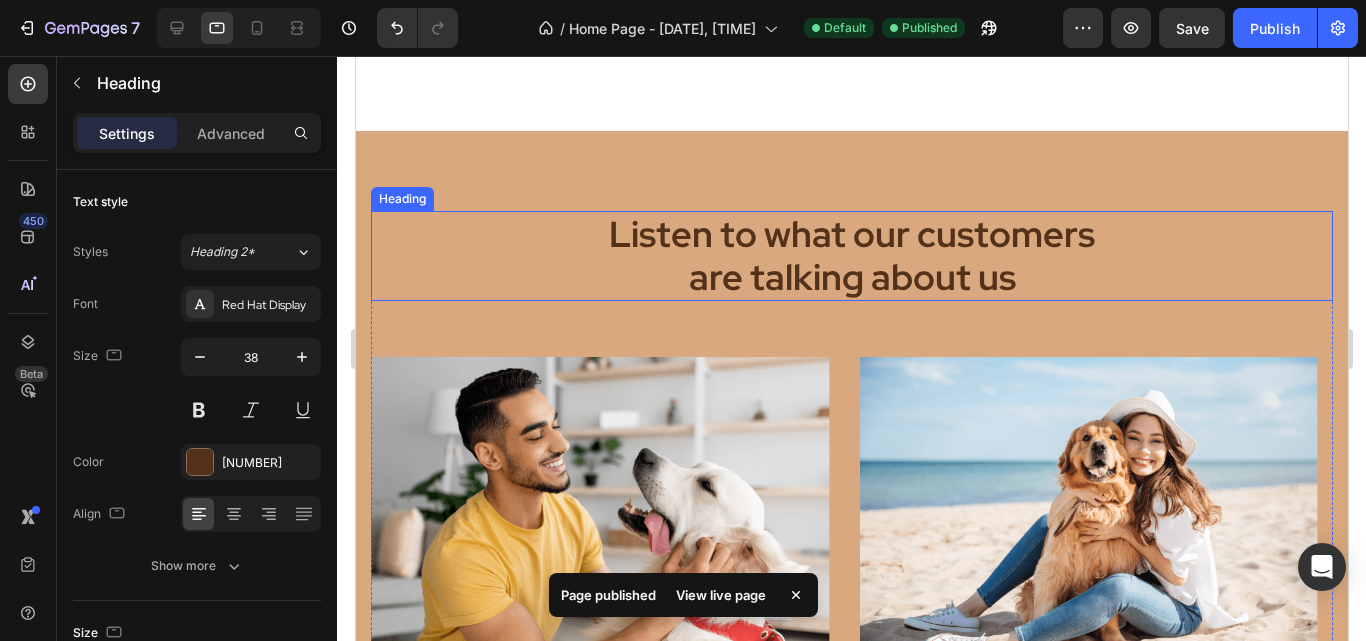 click on "Listen to what our customers are talking about us" at bounding box center (851, 256) 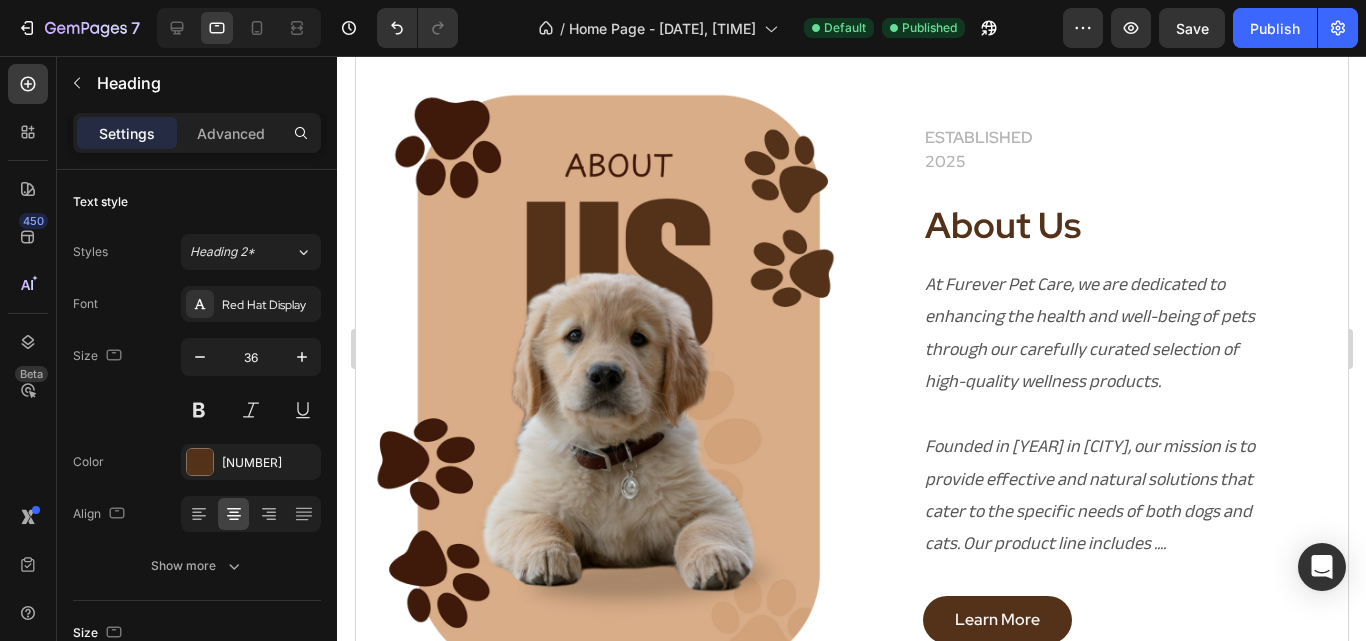 scroll, scrollTop: 1777, scrollLeft: 0, axis: vertical 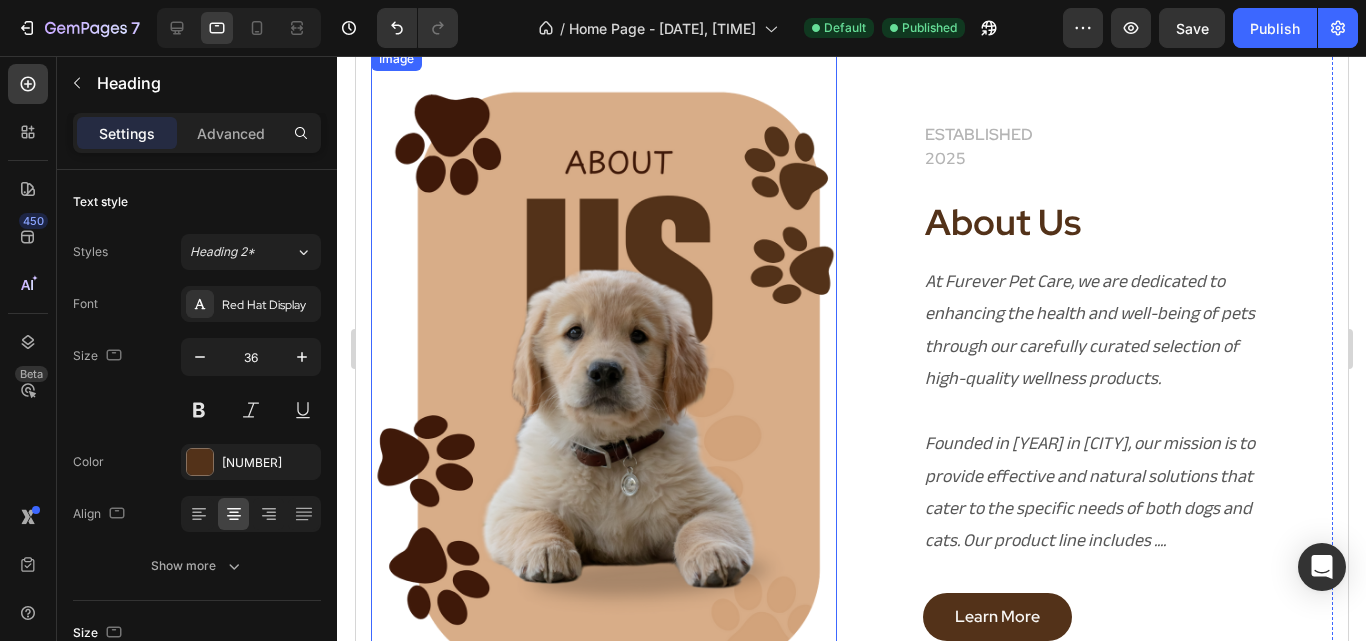 click at bounding box center (603, 380) 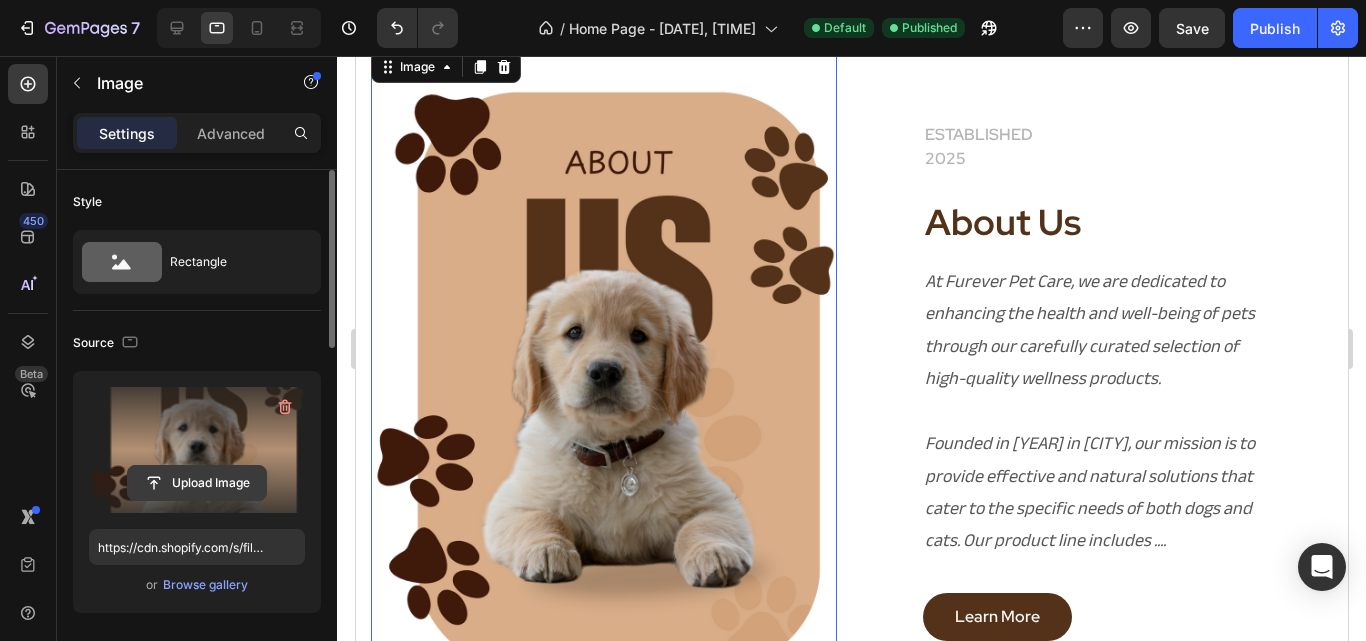 click 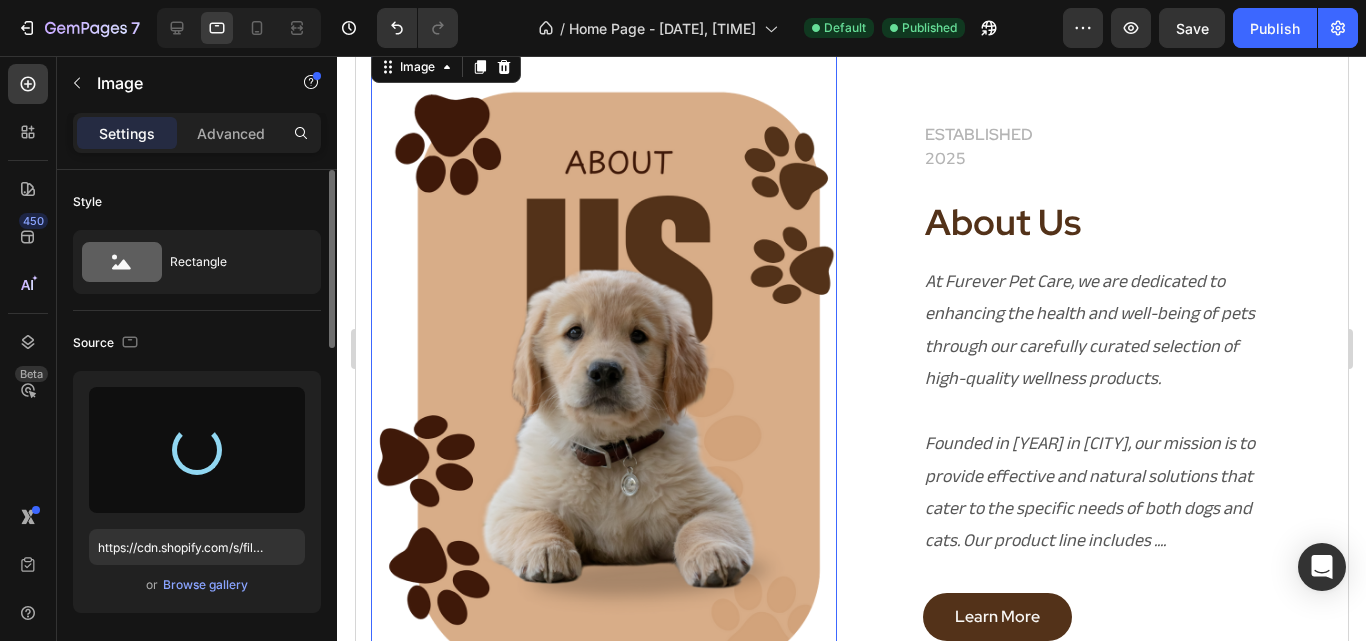 type on "https://cdn.shopify.com/s/files/1/0910/8753/6473/files/gempages_577334473004155430-f55b7973-cdfe-44af-a770-7004d9cf6ac3.png" 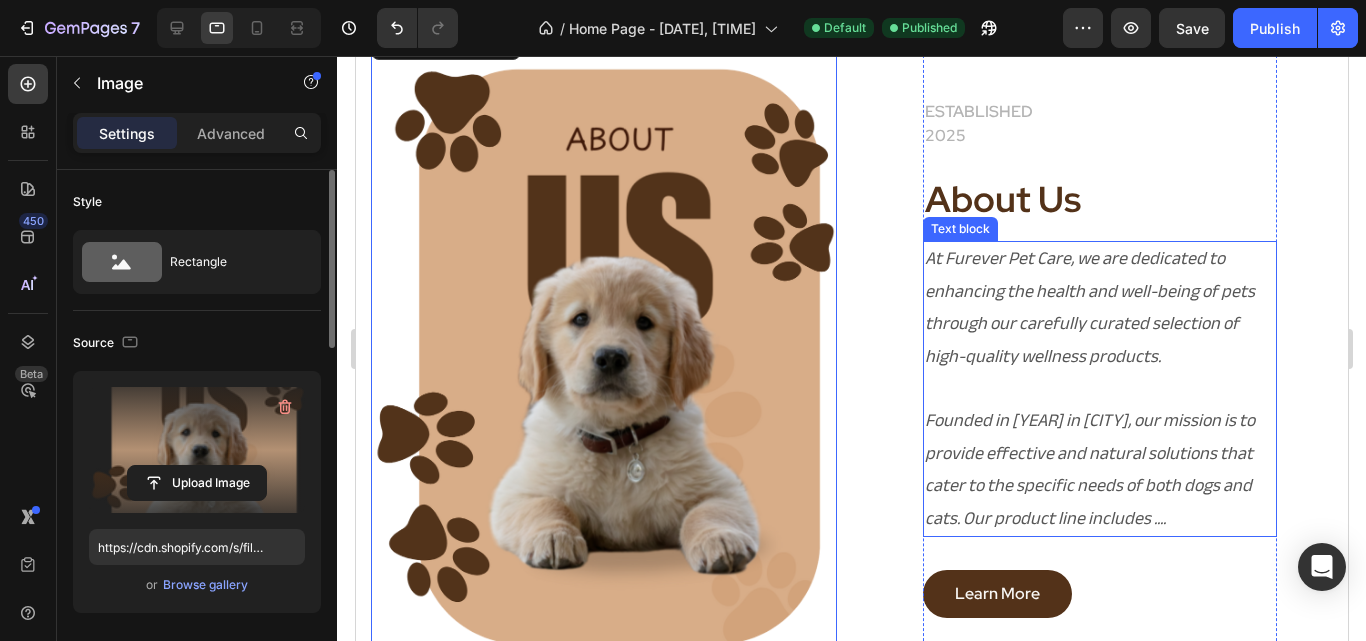 scroll, scrollTop: 1861, scrollLeft: 0, axis: vertical 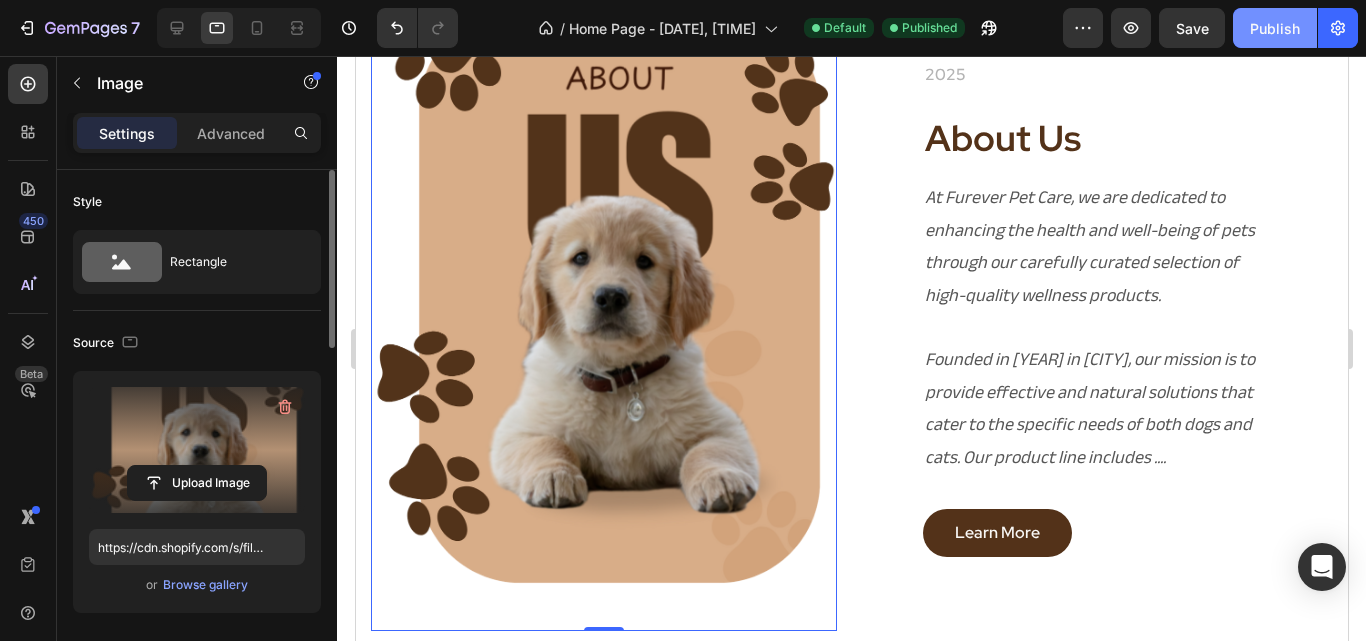 click on "Publish" 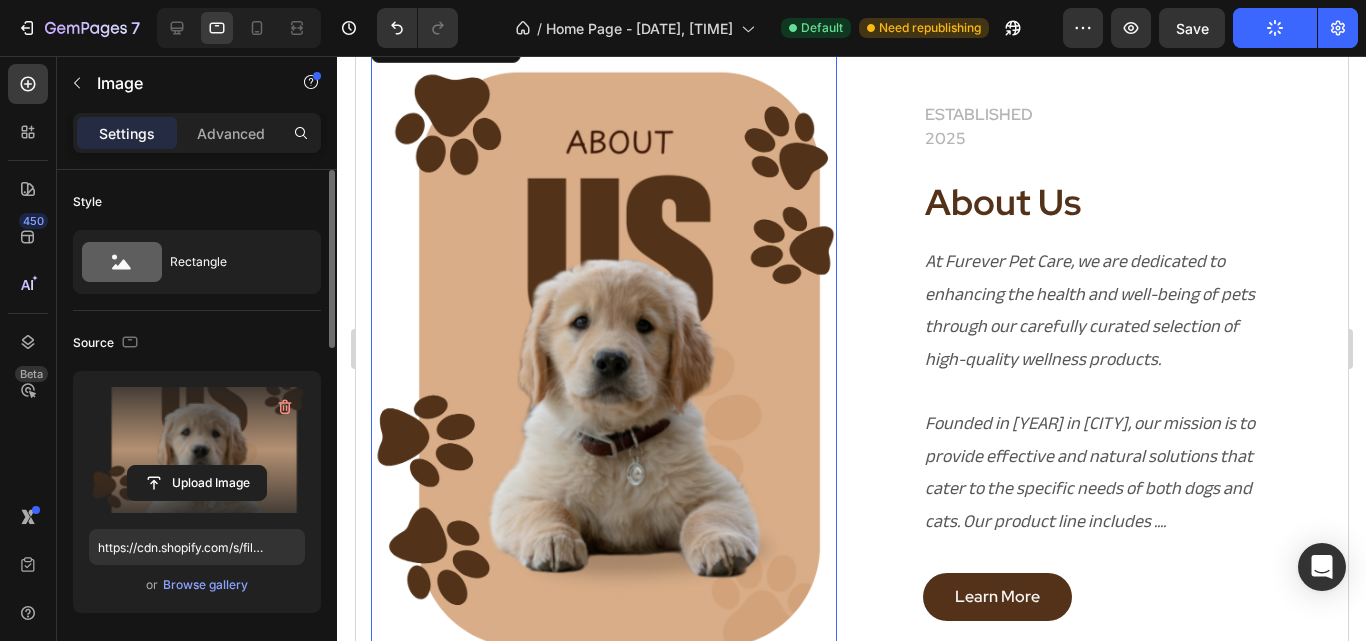 scroll, scrollTop: 1796, scrollLeft: 0, axis: vertical 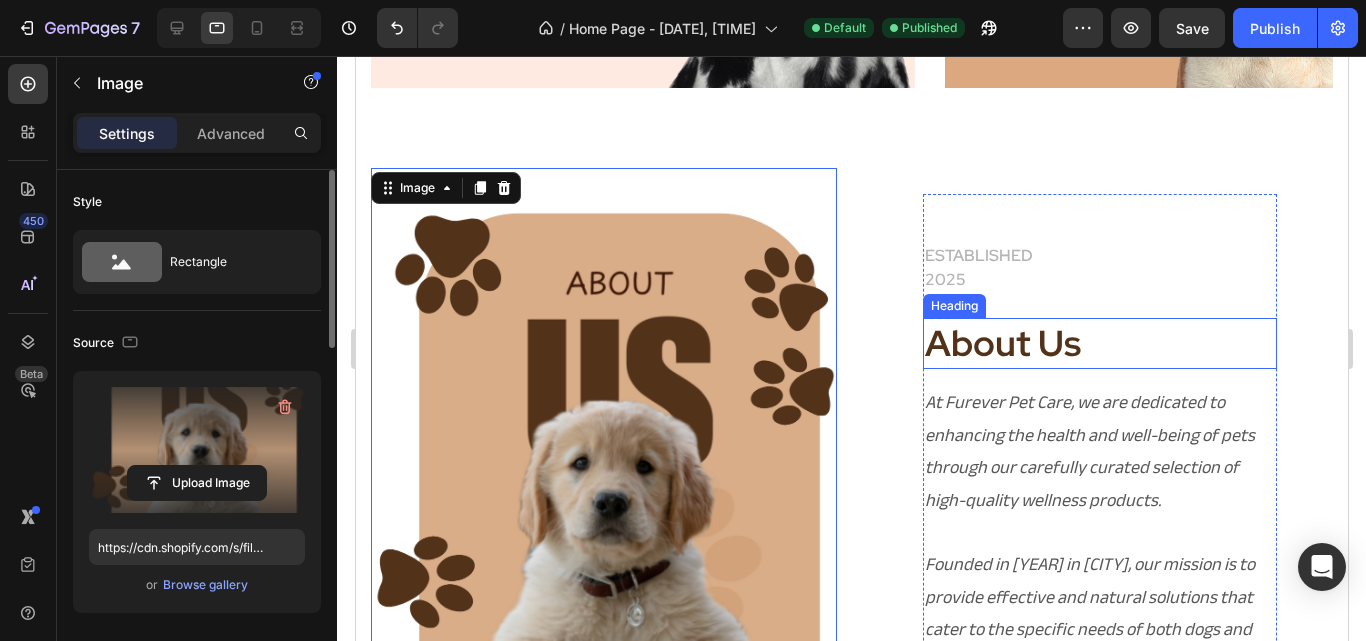 click on "About Us" at bounding box center (1099, 343) 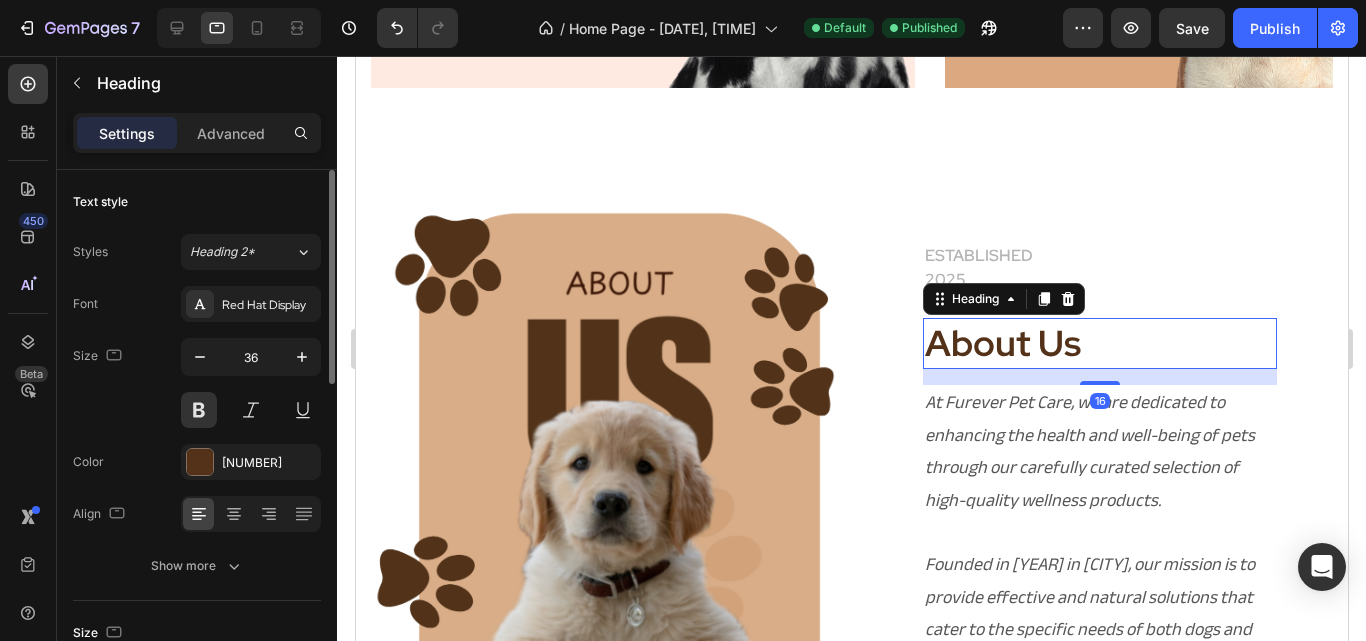 click on "About Us" at bounding box center (1099, 343) 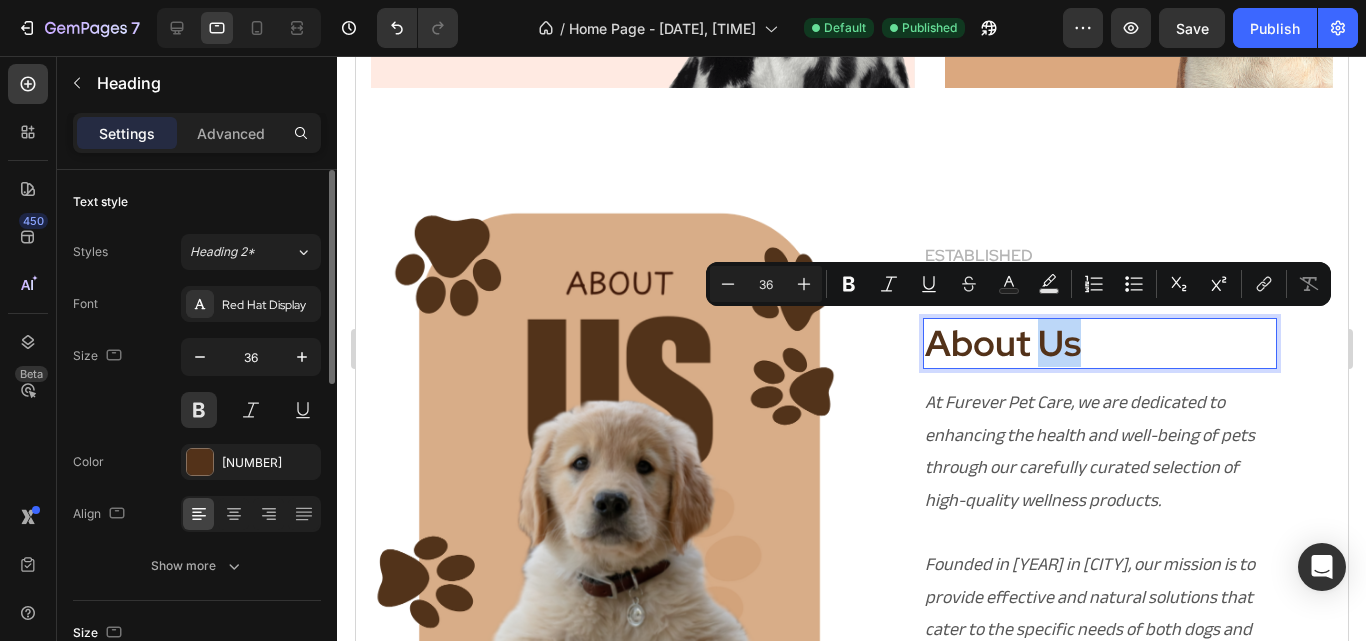 click on "About Us" at bounding box center (1099, 343) 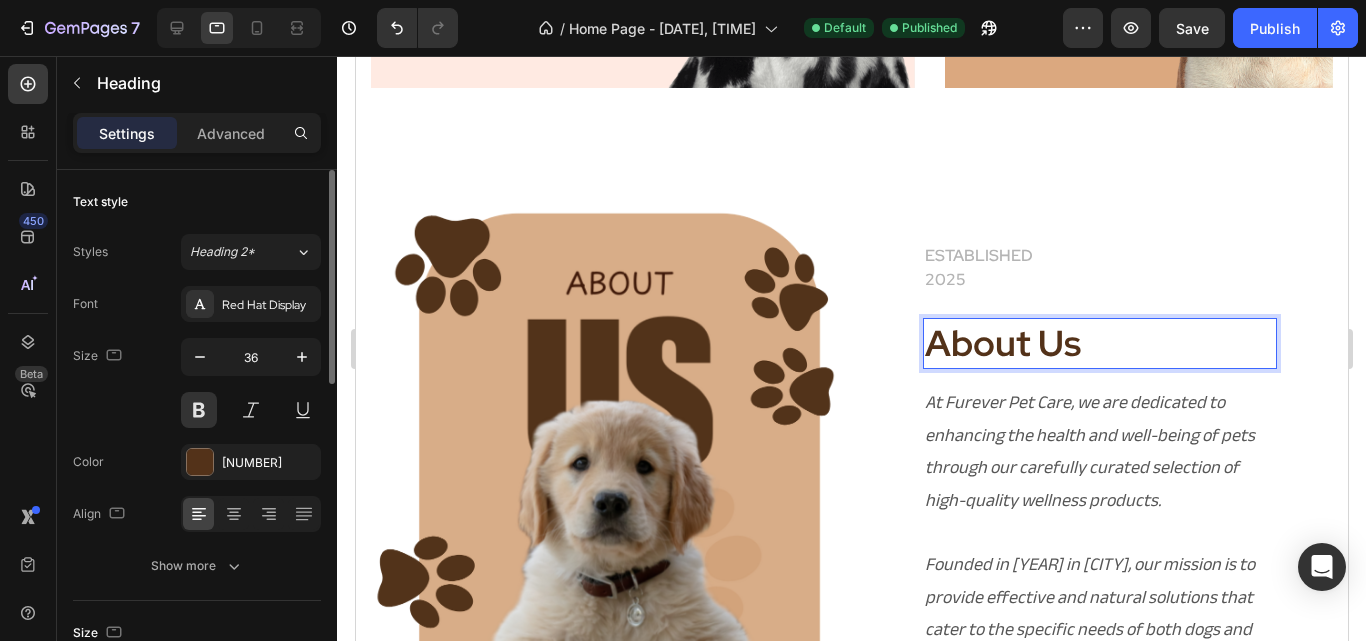 click on "About Us" at bounding box center [1099, 343] 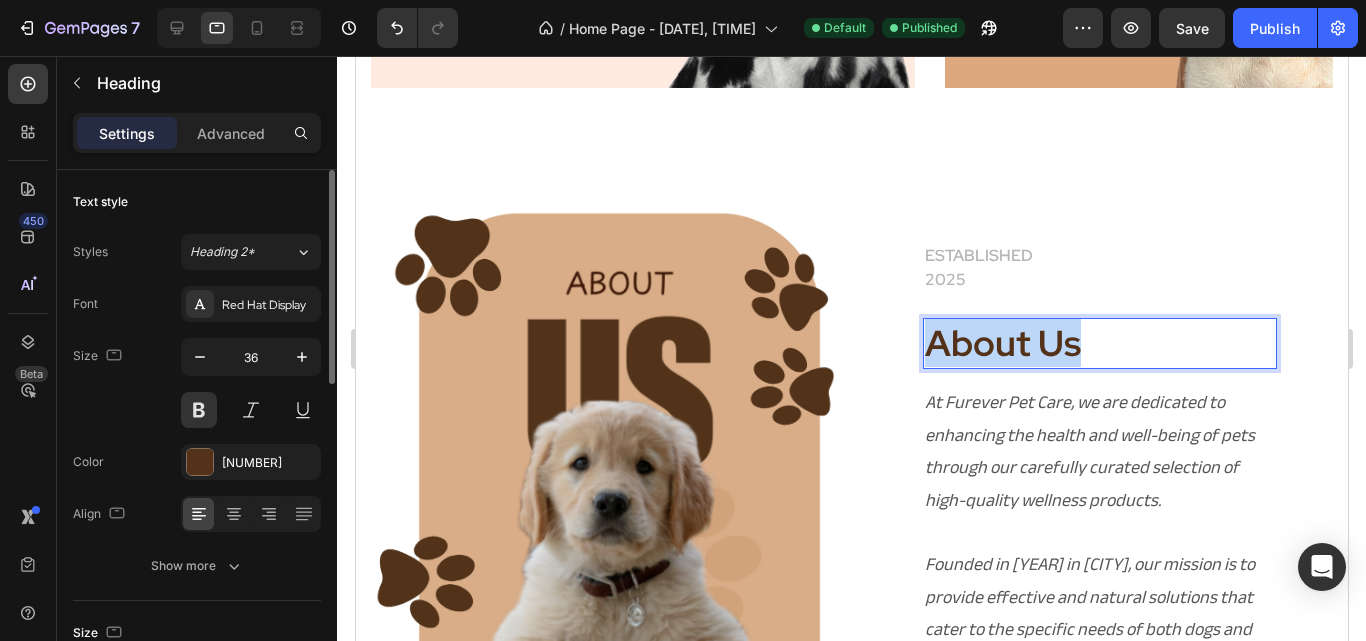 click on "About Us" at bounding box center [1099, 343] 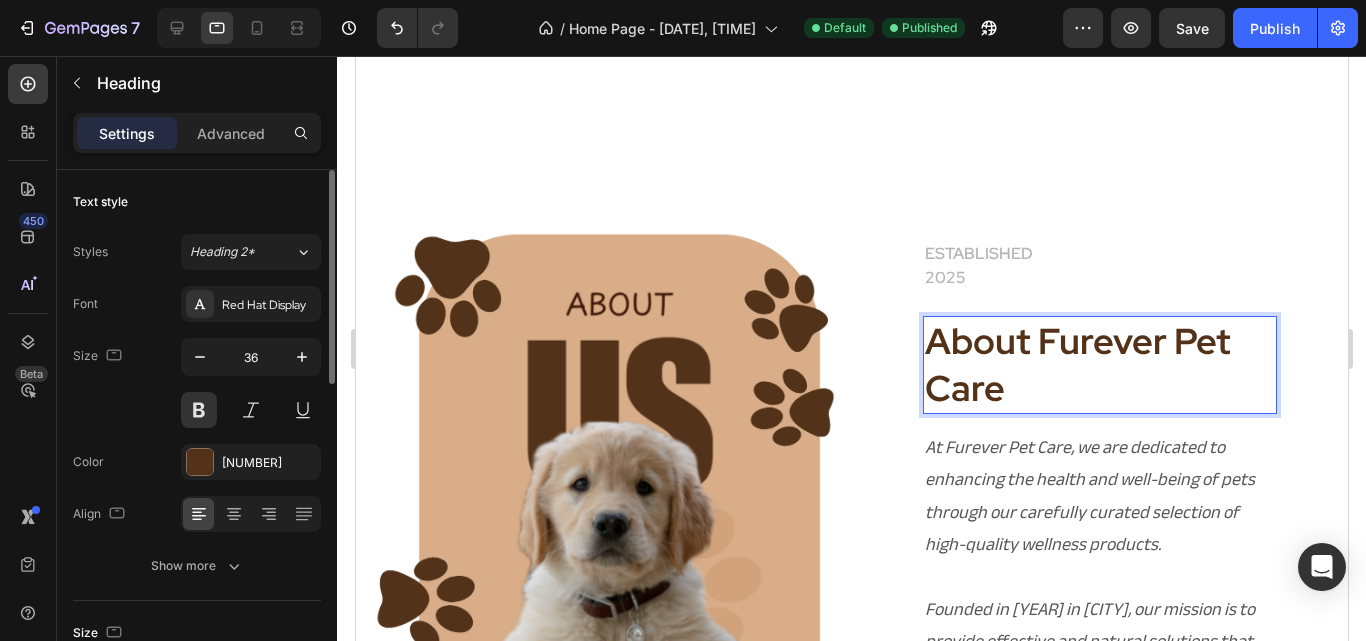 scroll, scrollTop: 1782, scrollLeft: 0, axis: vertical 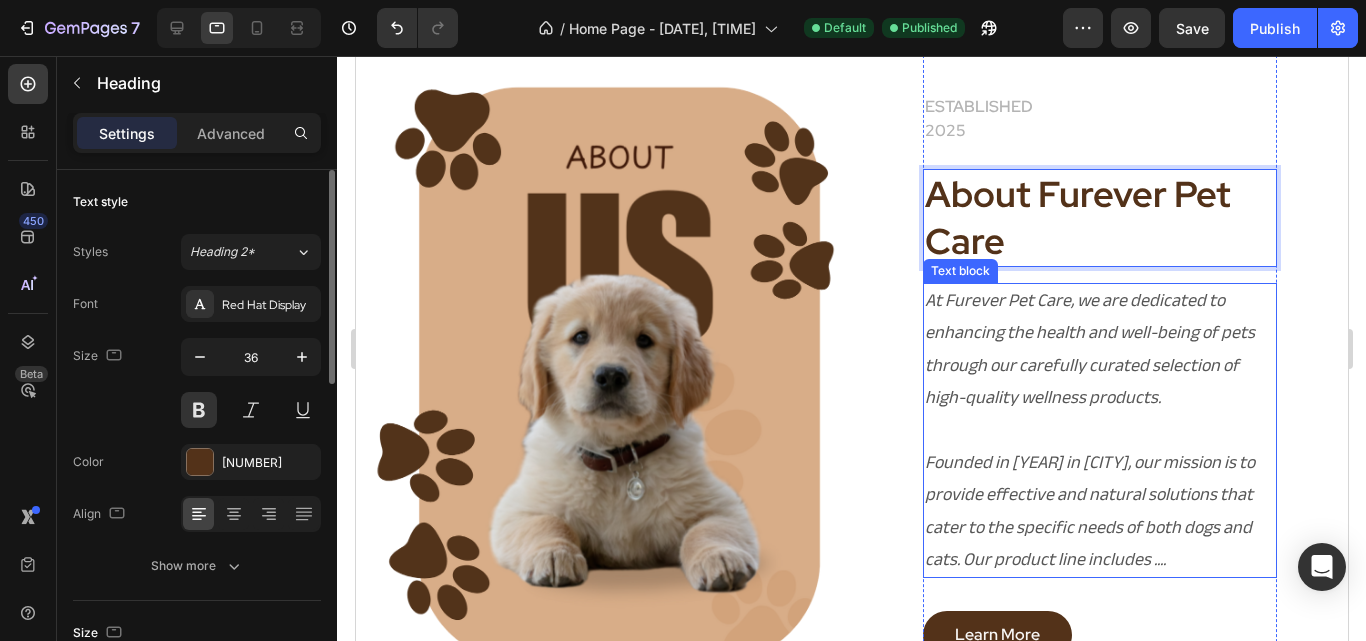 click on "At Furever Pet Care, we are dedicated to enhancing the health and well-being of pets through our carefully curated selection of high-quality wellness products." at bounding box center [1097, 350] 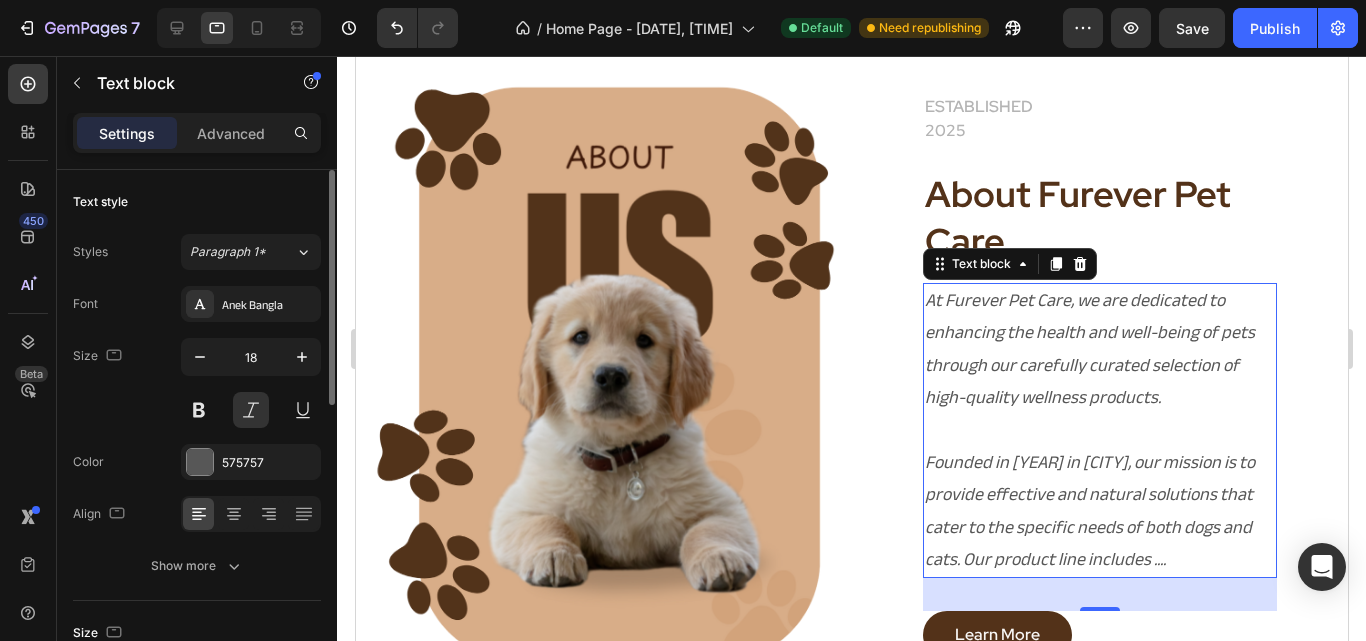 click on "At Furever Pet Care, we are dedicated to enhancing the health and well-being of pets through our carefully curated selection of high-quality wellness products." at bounding box center [1097, 350] 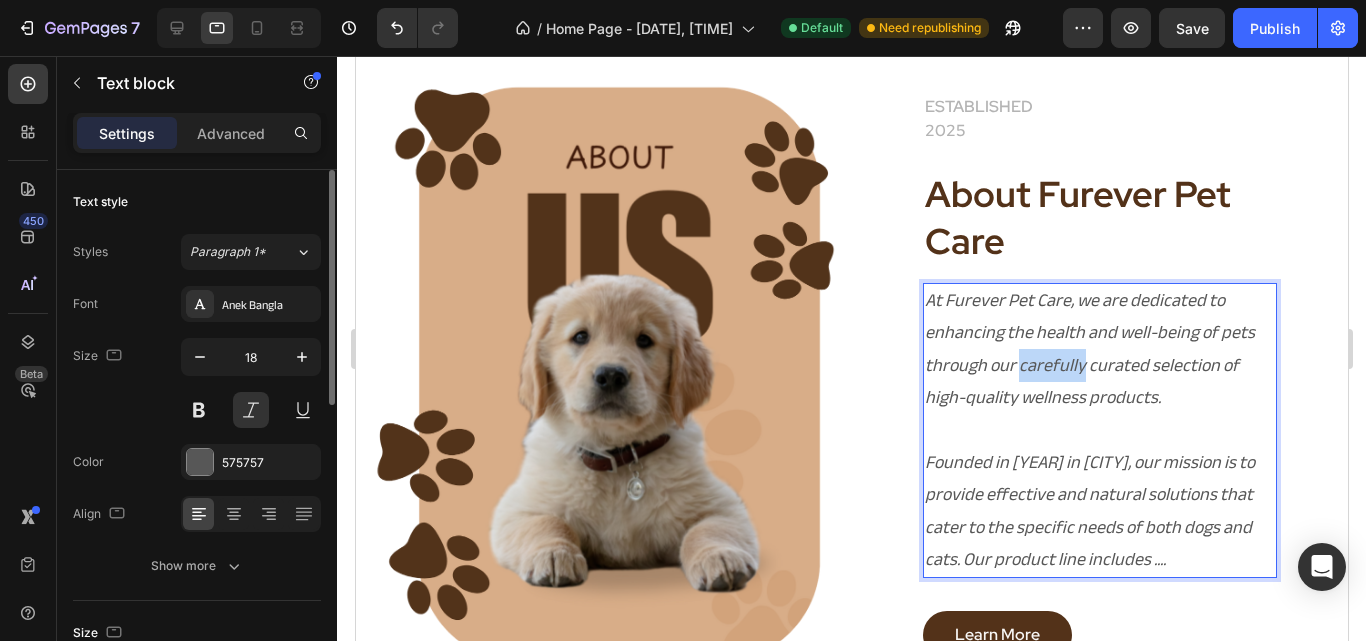 click on "At Furever Pet Care, we are dedicated to enhancing the health and well-being of pets through our carefully curated selection of high-quality wellness products." at bounding box center [1097, 350] 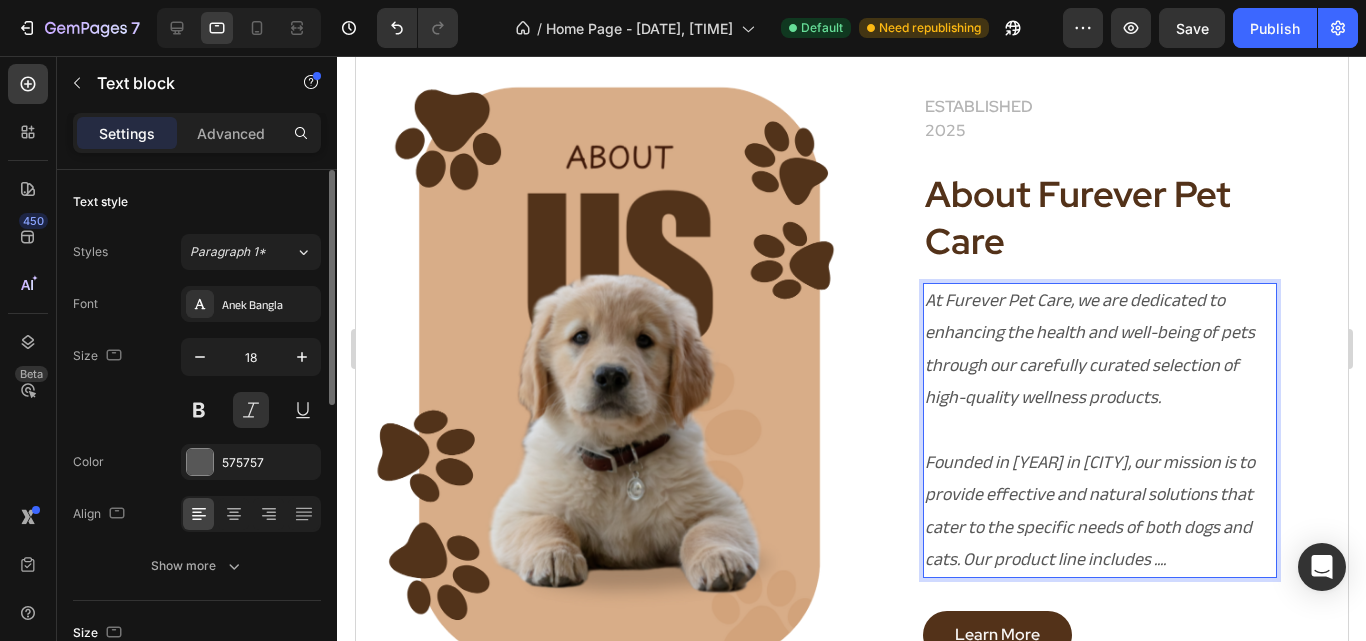 click on "At Furever Pet Care, we are dedicated to enhancing the health and well-being of pets through our carefully curated selection of high-quality wellness products." at bounding box center [1097, 350] 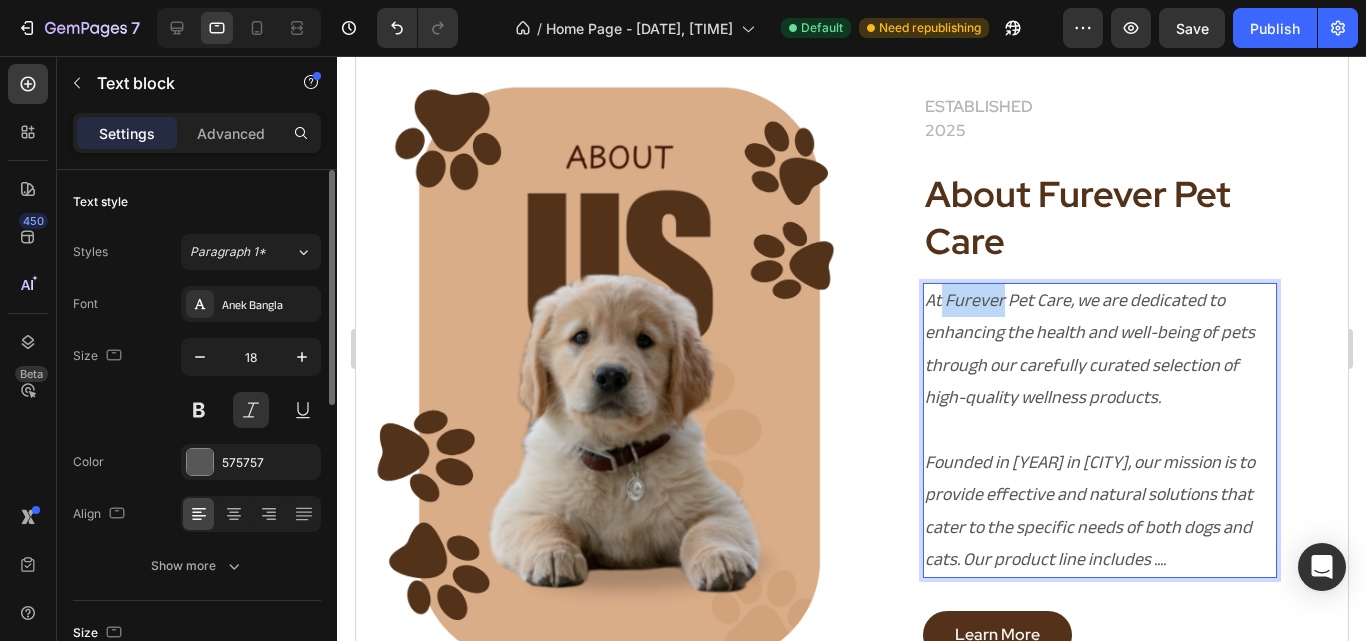 drag, startPoint x: 931, startPoint y: 299, endPoint x: 946, endPoint y: 315, distance: 21.931713 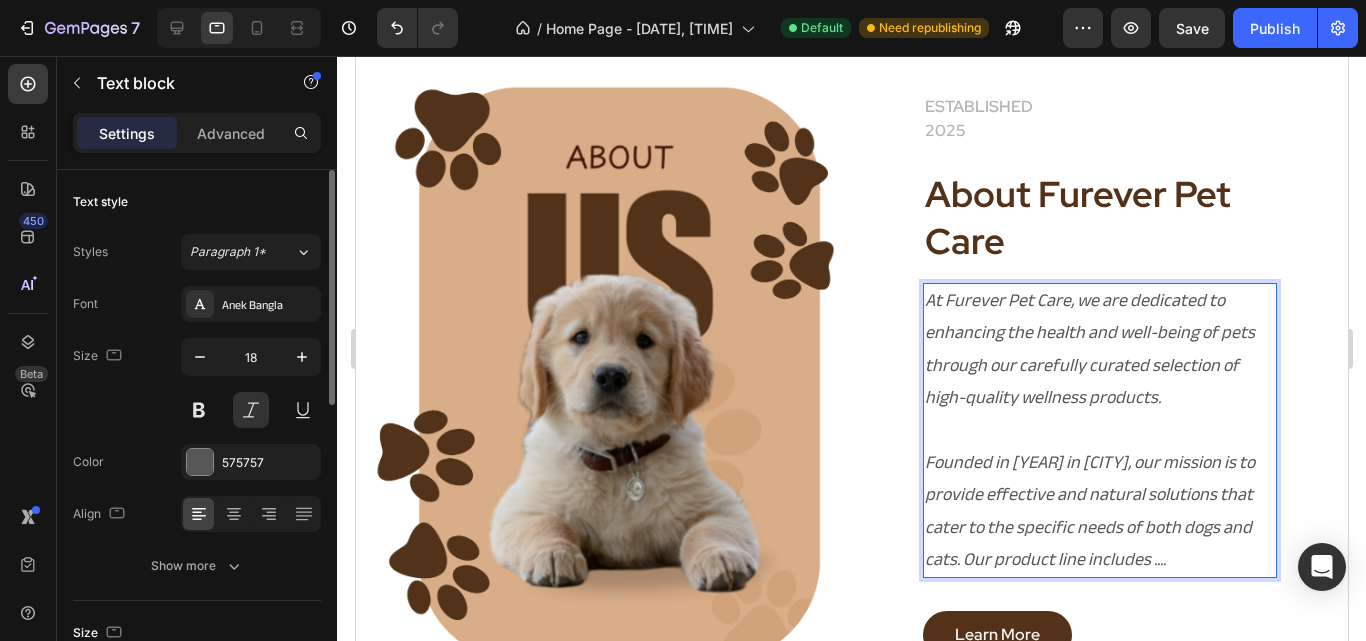 click on "At Furever Pet Care, we are dedicated to enhancing the health and well-being of pets through our carefully curated selection of high-quality wellness products." at bounding box center (1097, 350) 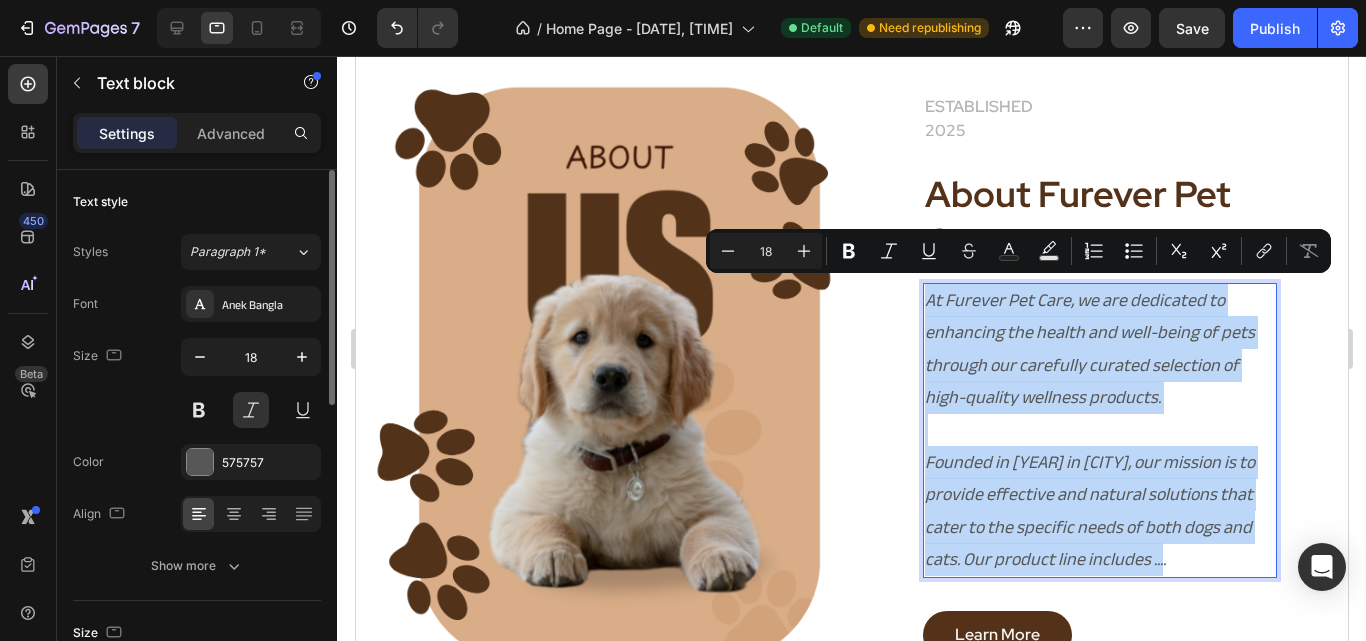 drag, startPoint x: 923, startPoint y: 297, endPoint x: 1179, endPoint y: 555, distance: 363.45563 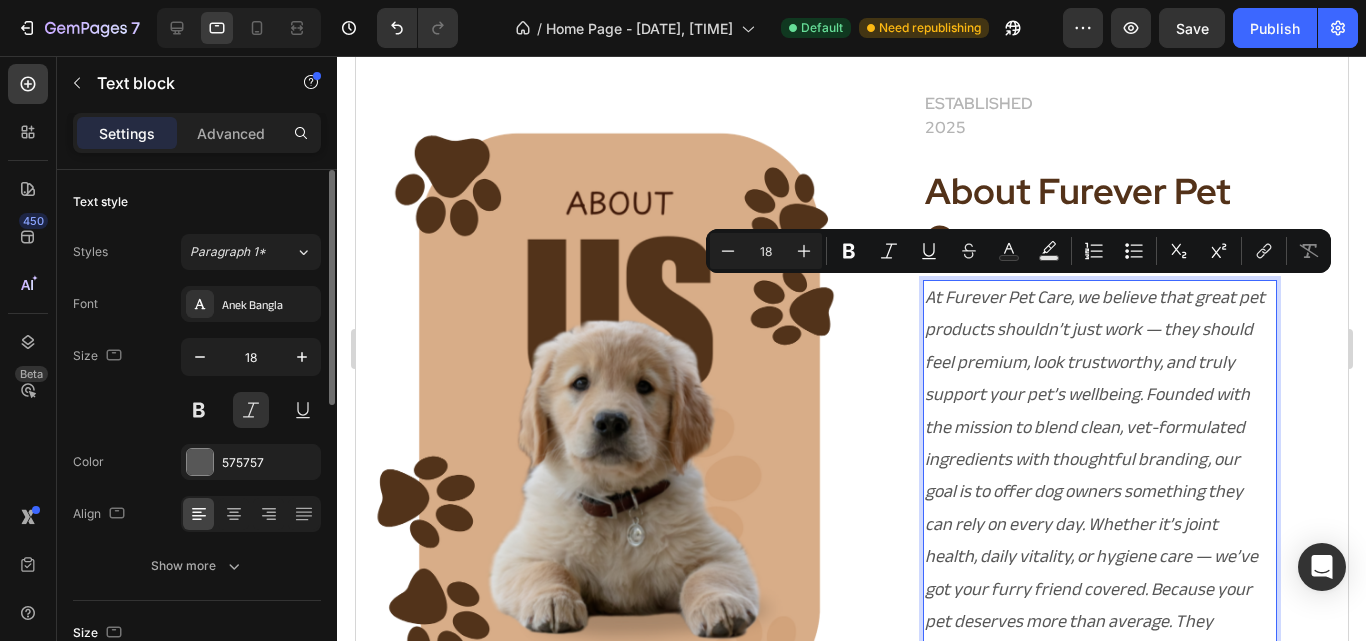 scroll, scrollTop: 1833, scrollLeft: 0, axis: vertical 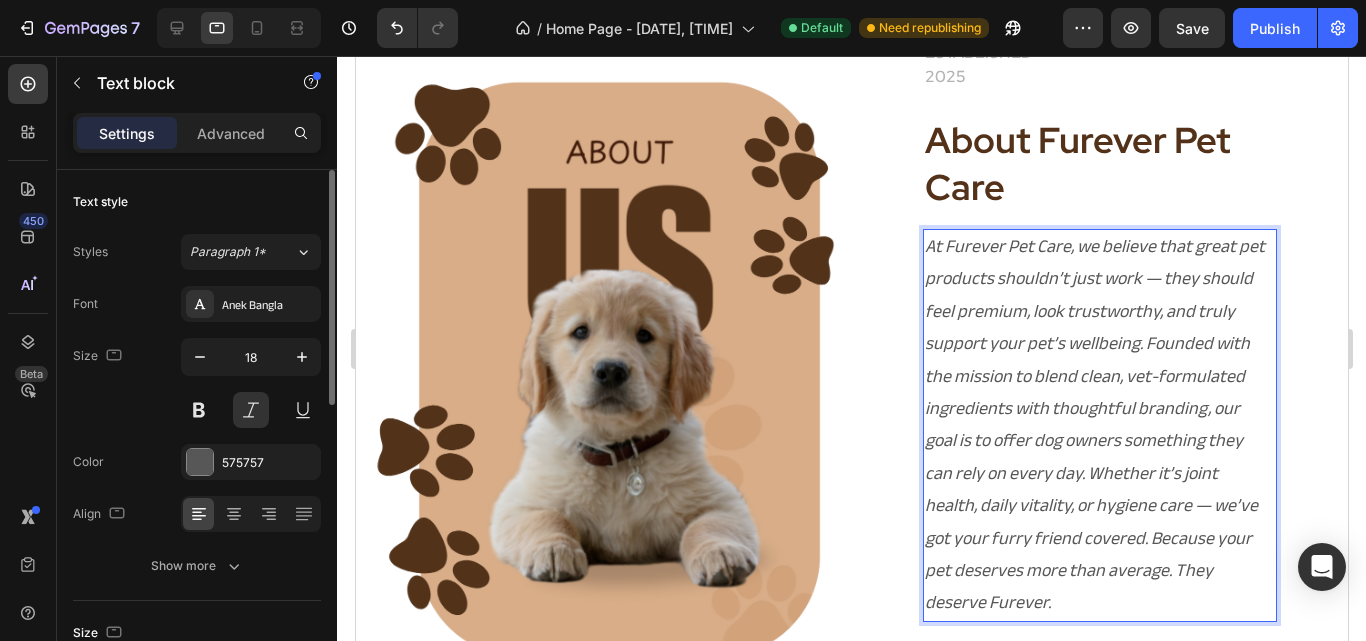 click on "At Furever Pet Care, we believe that great pet products shouldn’t just work — they should feel premium, look trustworthy, and truly support your pet’s wellbeing. Founded with the mission to blend clean, vet-formulated ingredients with thoughtful branding, our goal is to offer dog owners something they can rely on every day. Whether it’s joint health, daily vitality, or hygiene care — we’ve got your furry friend covered. Because your pet deserves more than average. They deserve Furever." at bounding box center (1097, 425) 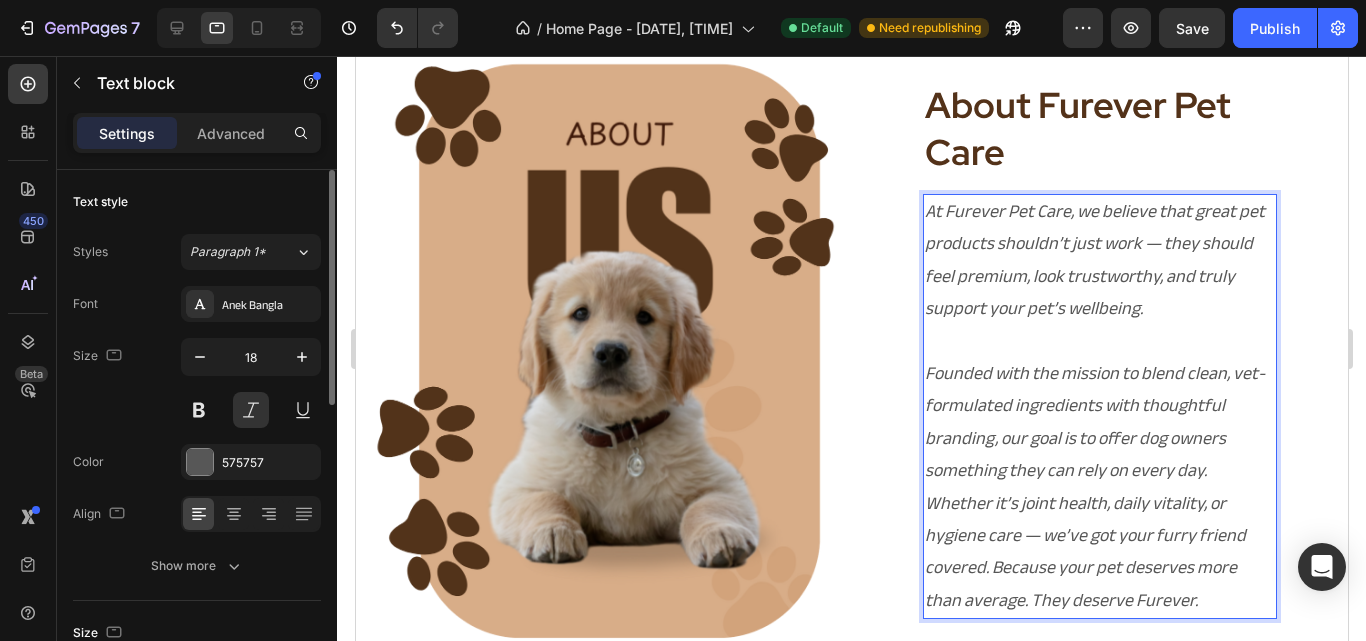 scroll, scrollTop: 1869, scrollLeft: 0, axis: vertical 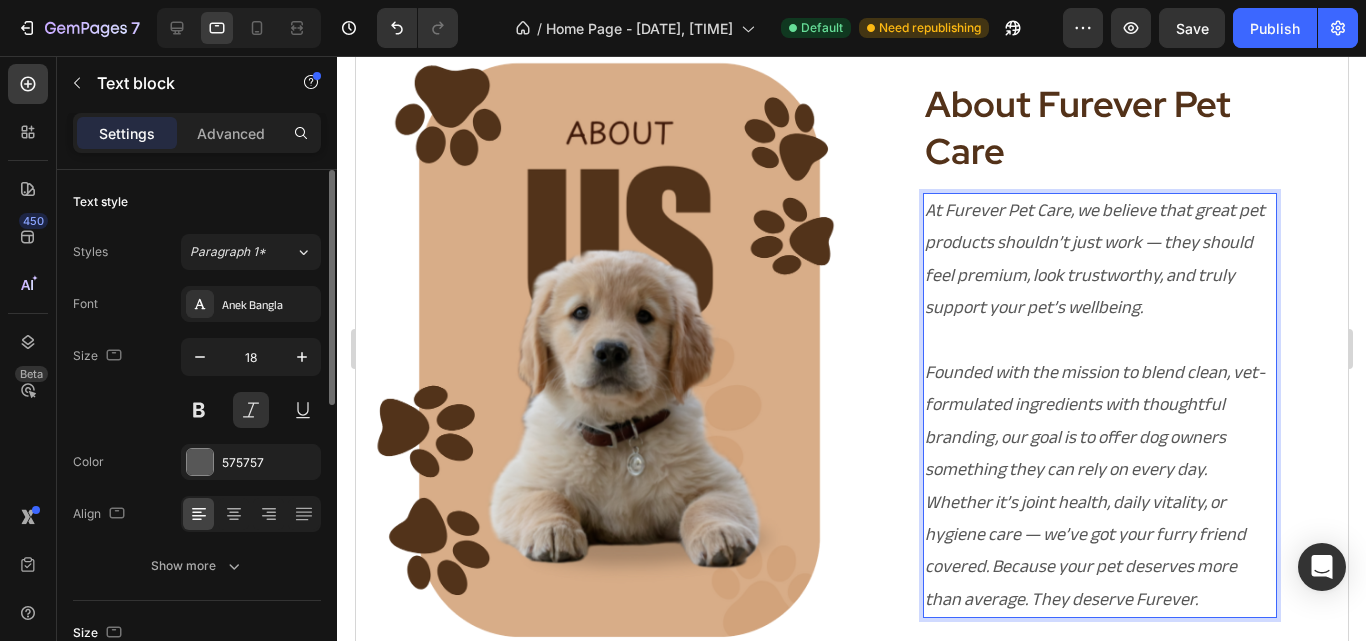 click on "Founded with the mission to blend clean, vet-formulated ingredients with thoughtful branding, our goal is to offer dog owners something they can rely on every day. Whether it’s joint health, daily vitality, or hygiene care — we’ve got your furry friend covered. Because your pet deserves more than average. They deserve Furever." at bounding box center [1097, 486] 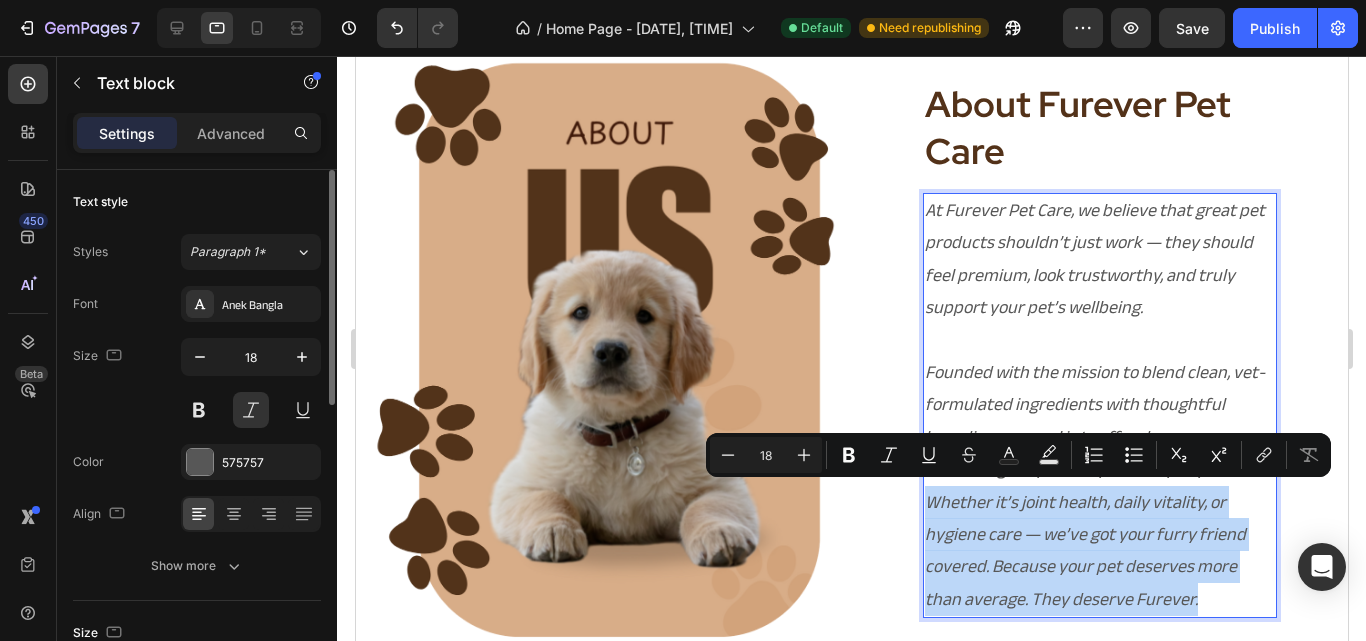 drag, startPoint x: 920, startPoint y: 503, endPoint x: 1191, endPoint y: 599, distance: 287.5013 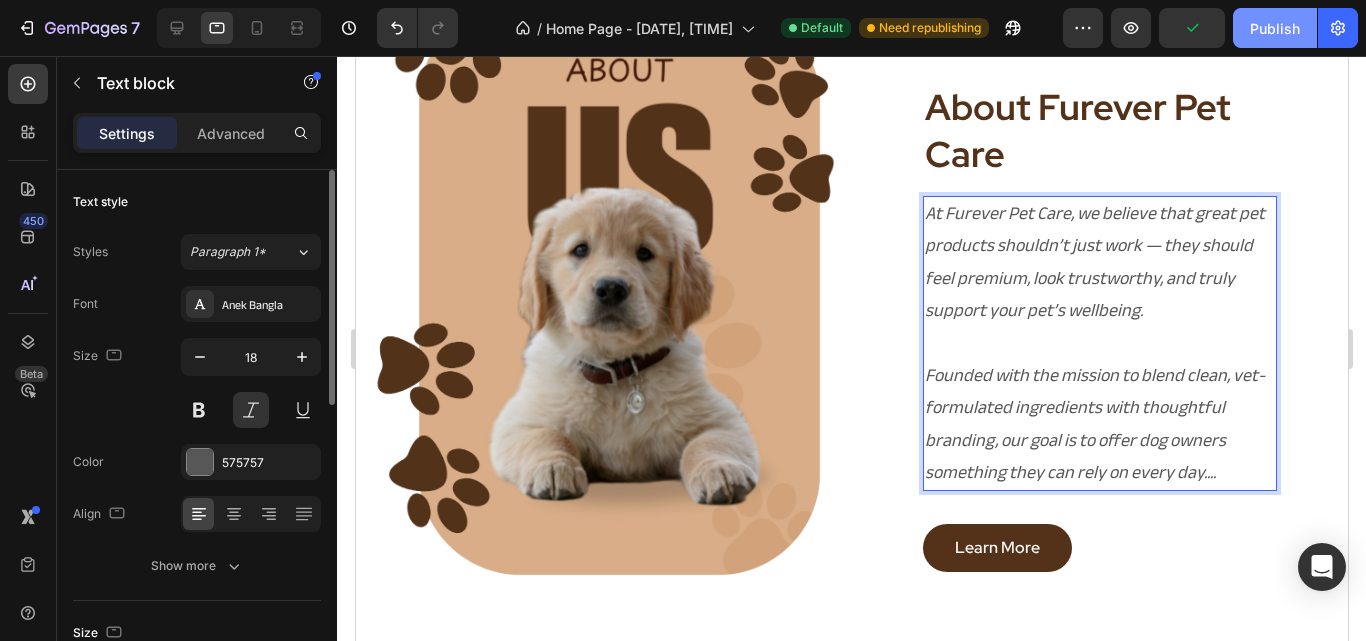 click on "Publish" at bounding box center [1275, 28] 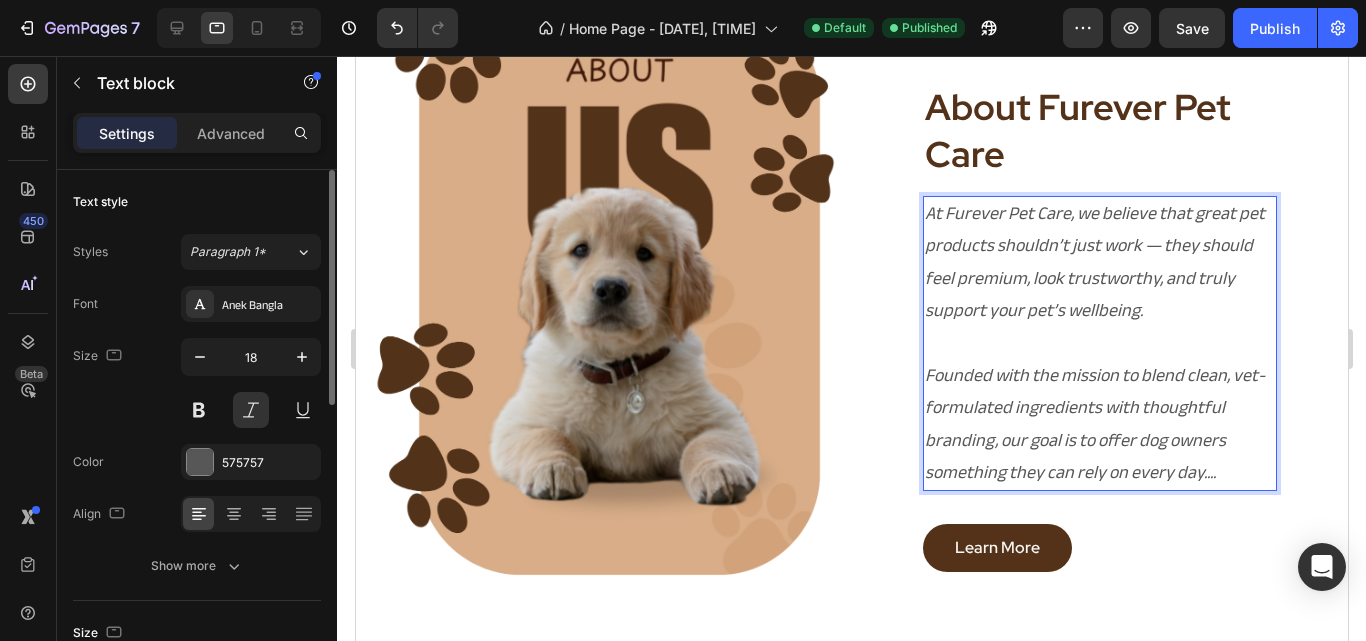 click on "Founded with the mission to blend clean, vet-formulated ingredients with thoughtful branding, our goal is to offer dog owners something they can rely on every day...." at bounding box center (1097, 425) 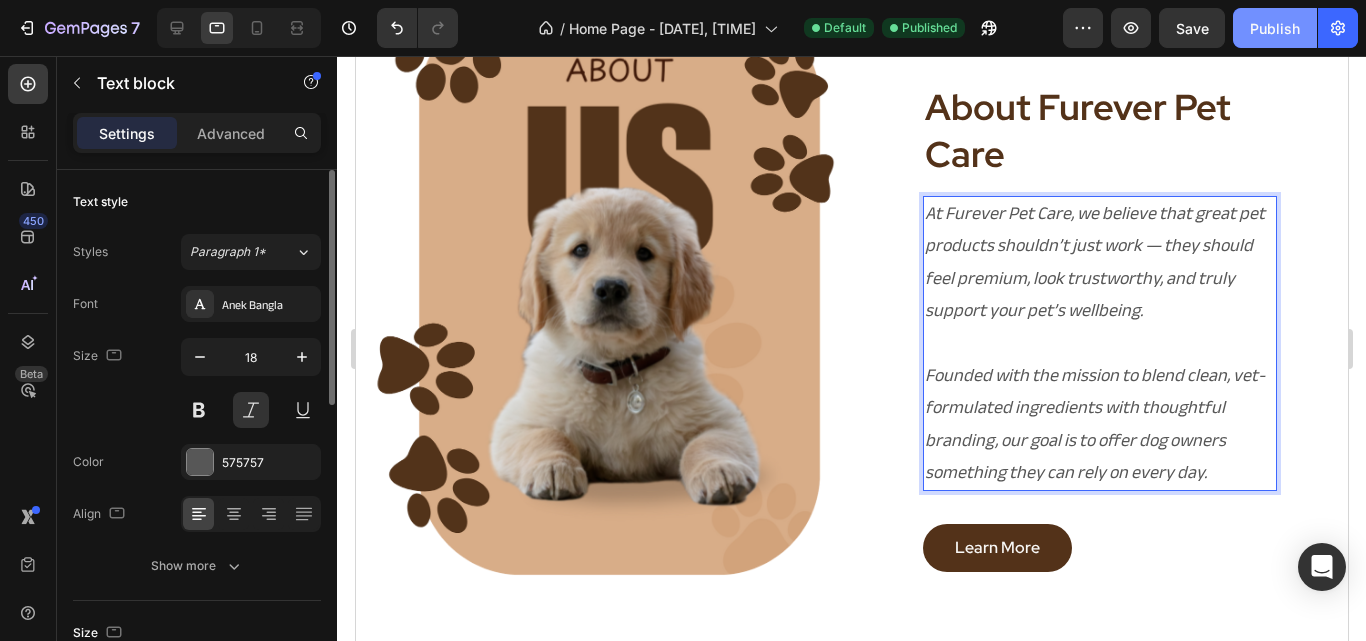 click on "Publish" at bounding box center (1275, 28) 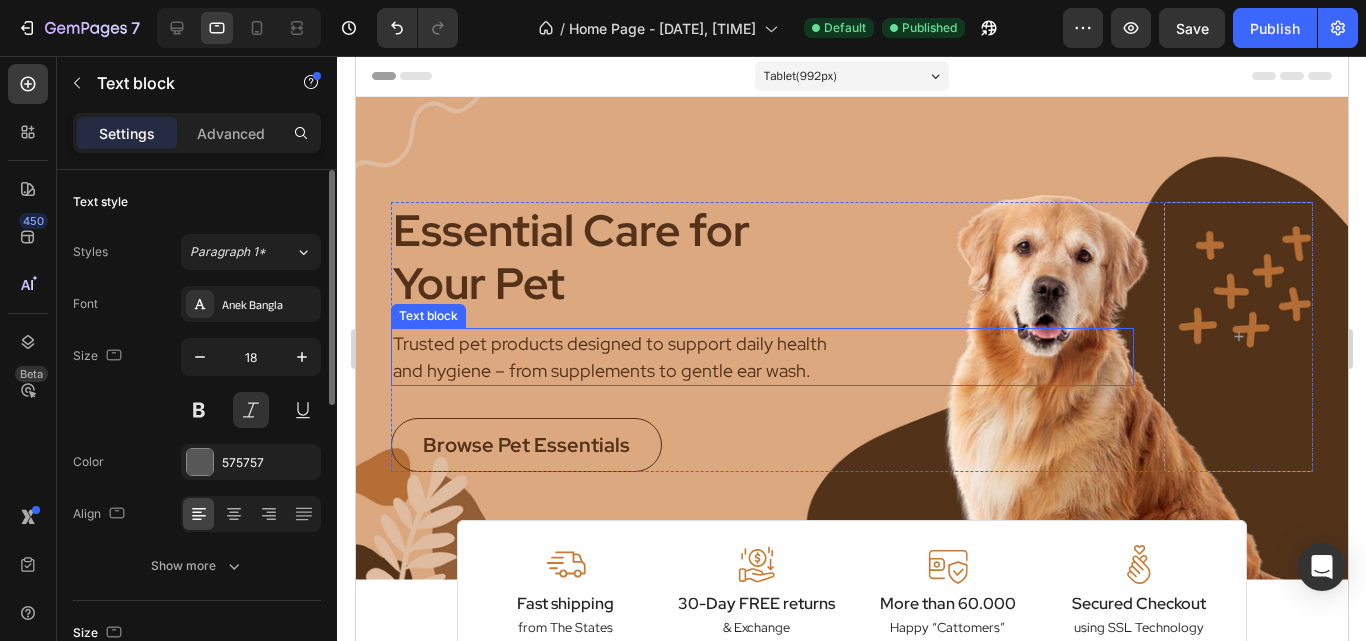scroll, scrollTop: 202, scrollLeft: 0, axis: vertical 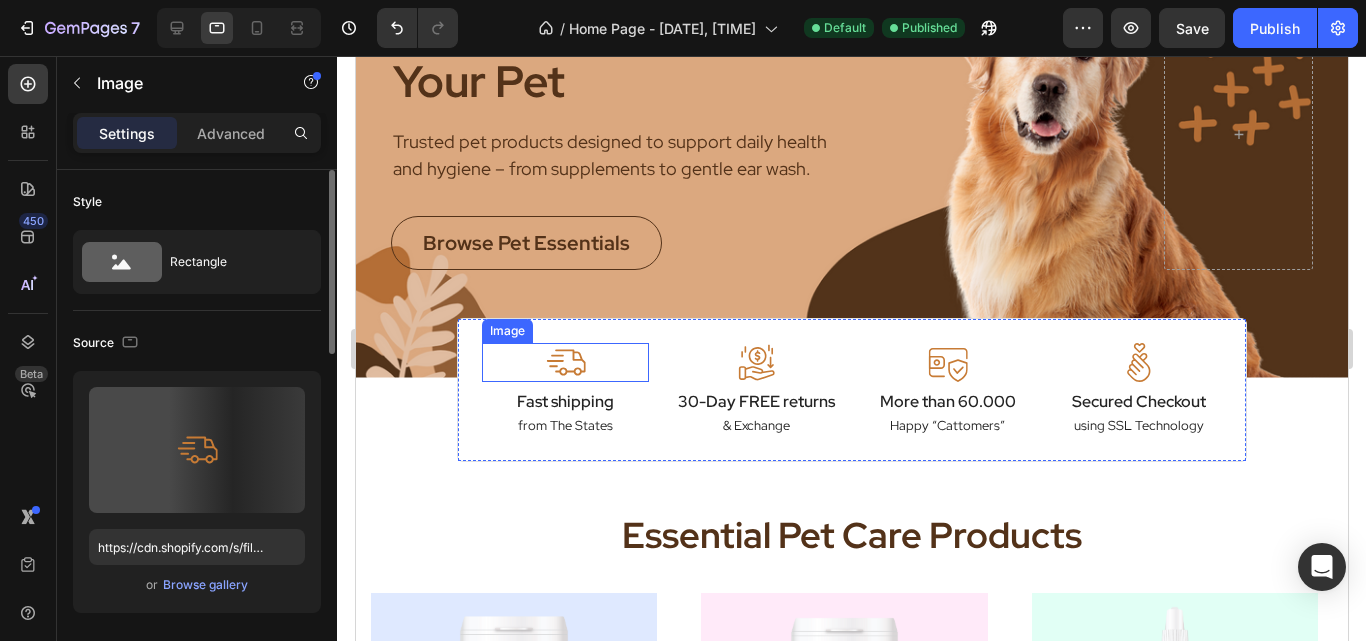 click at bounding box center (565, 362) 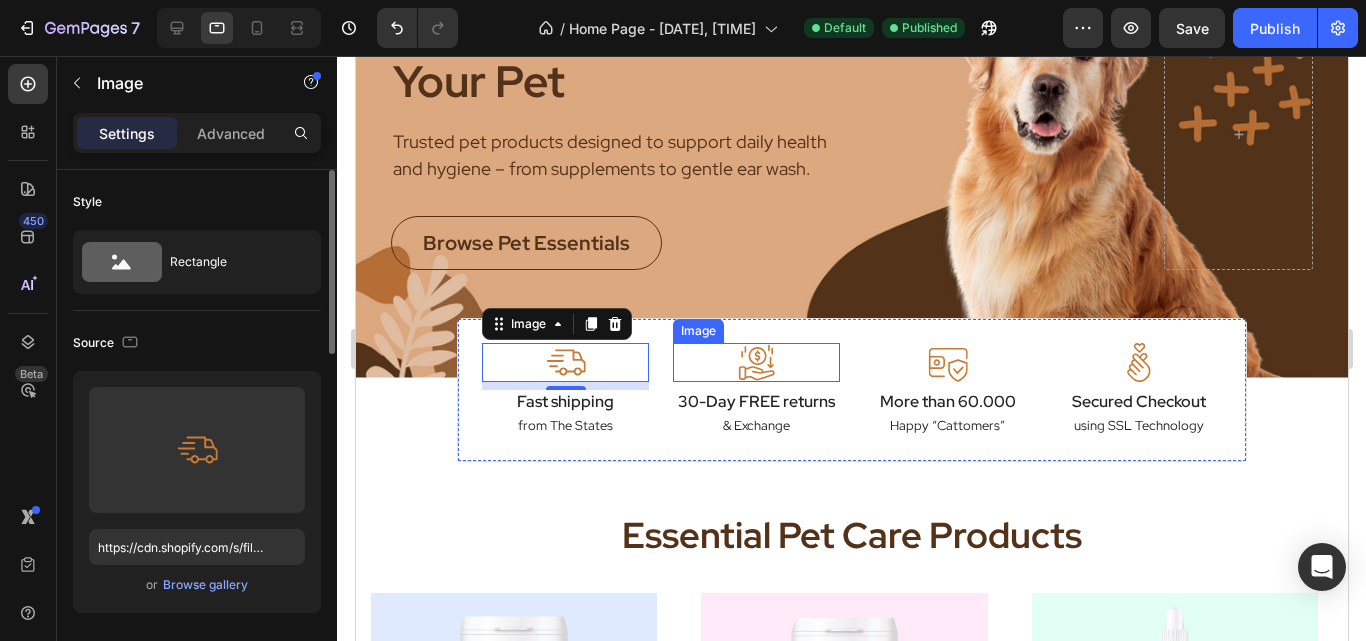 click at bounding box center [756, 362] 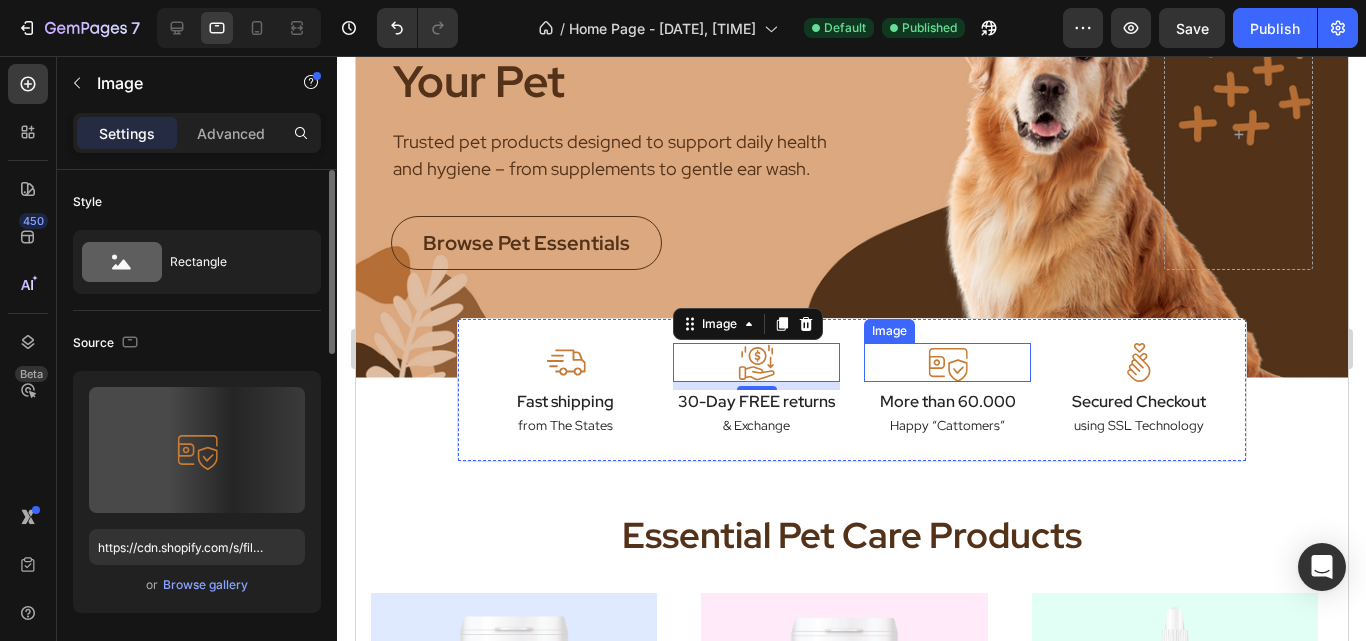 click at bounding box center [947, 362] 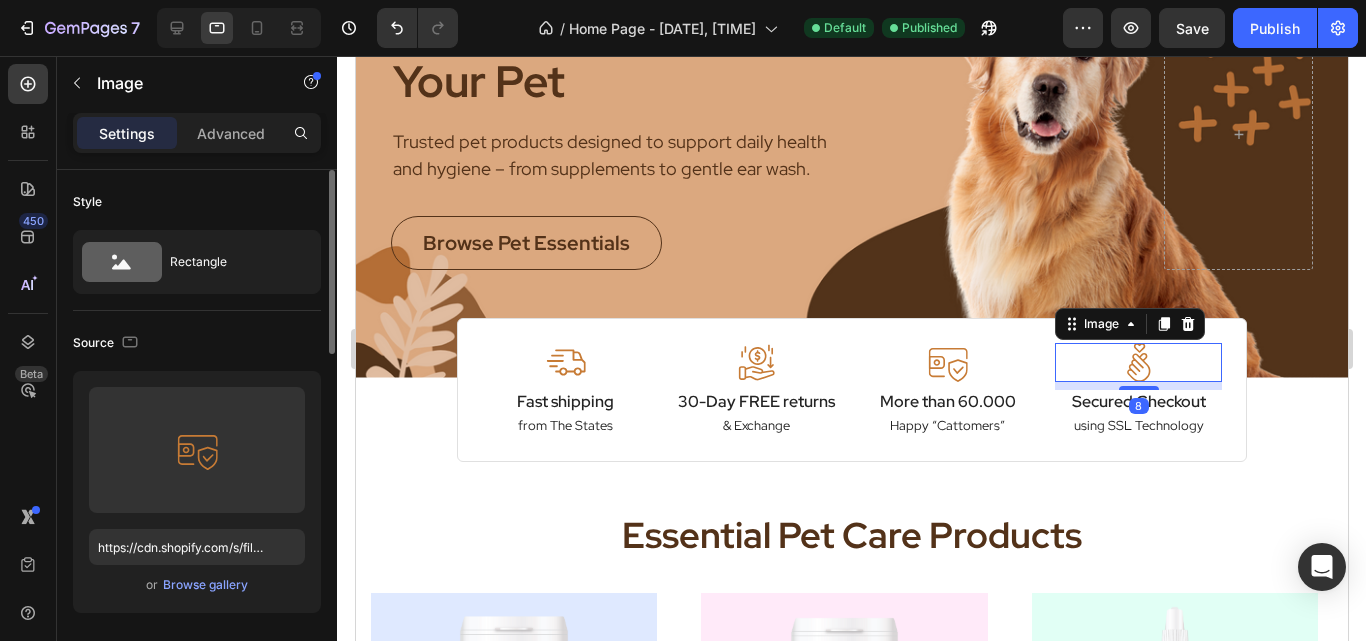 click at bounding box center (1138, 362) 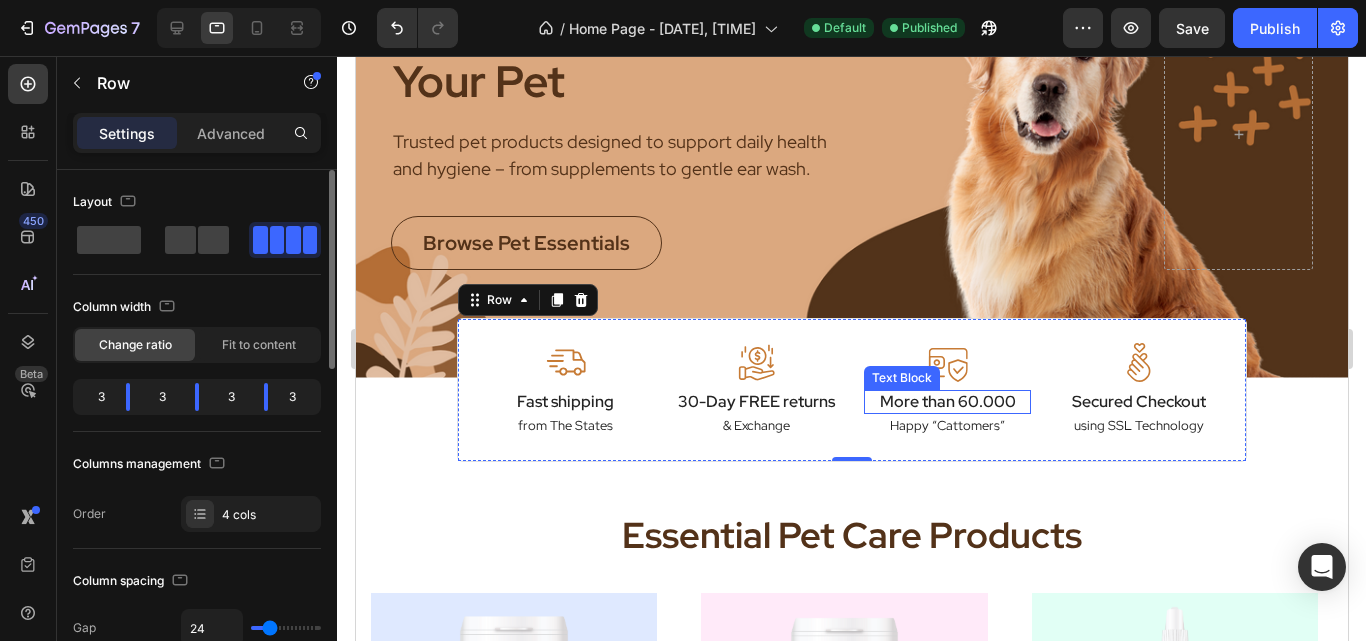click on "More than 60.000" at bounding box center [946, 402] 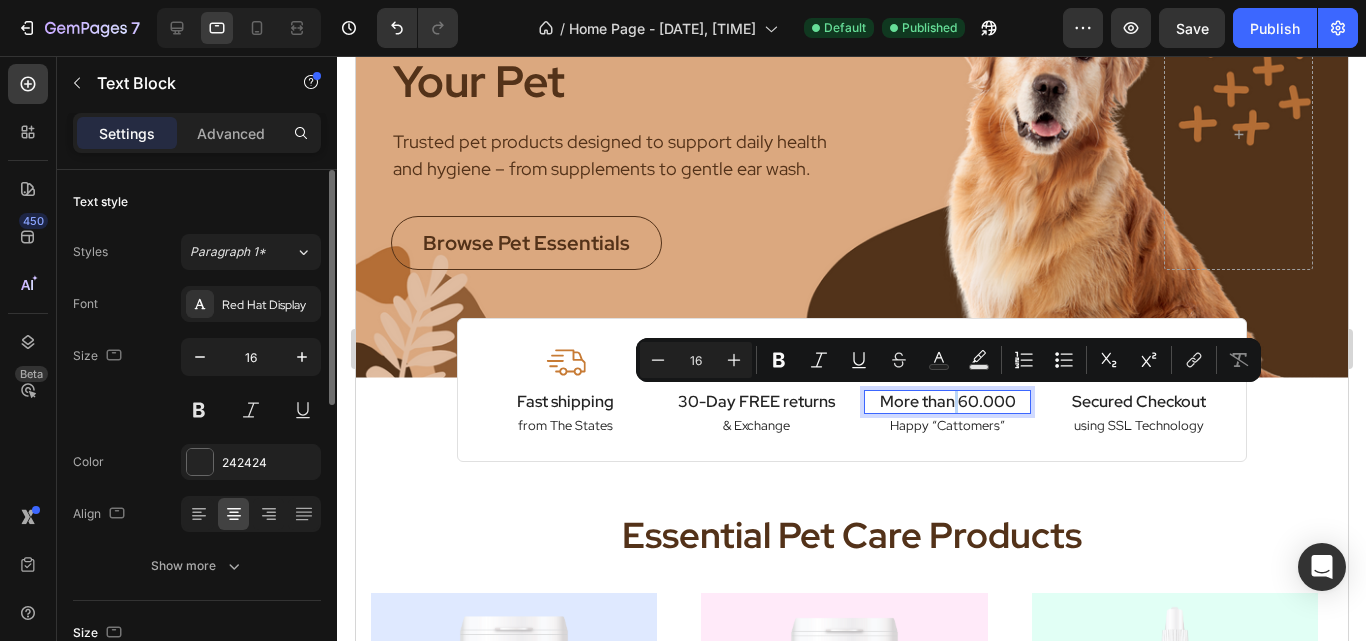 click on "More than 60.000" at bounding box center [946, 402] 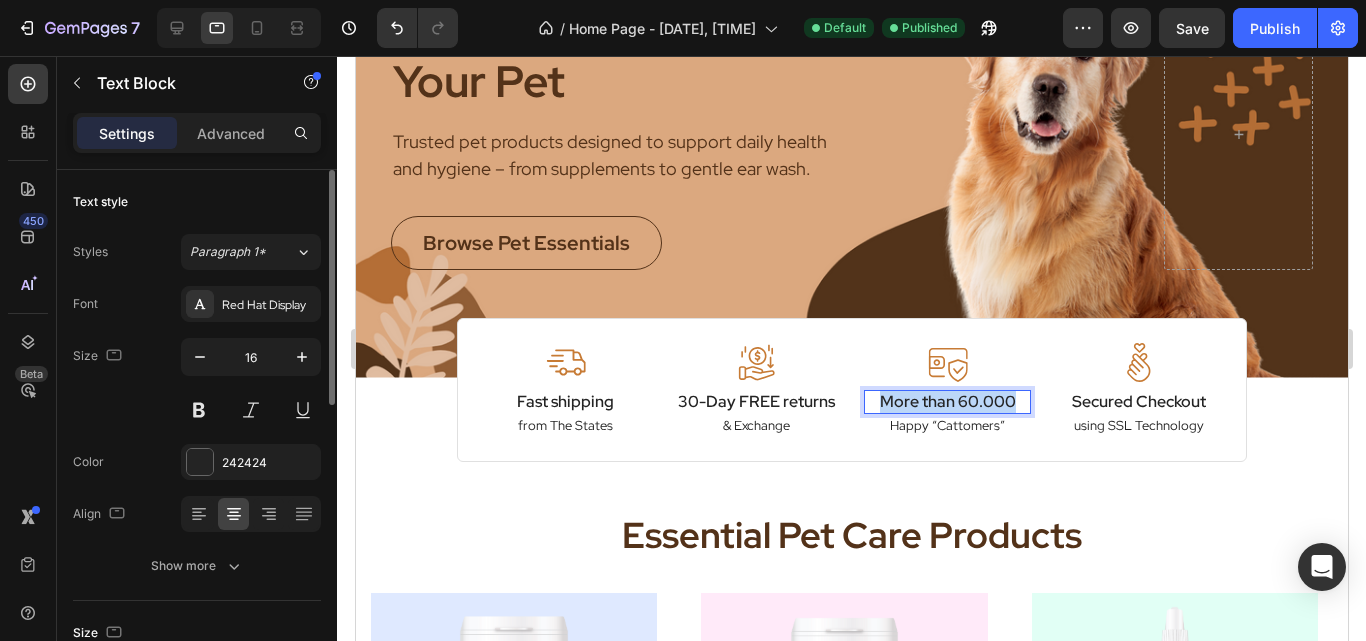 click on "More than 60.000" at bounding box center (946, 402) 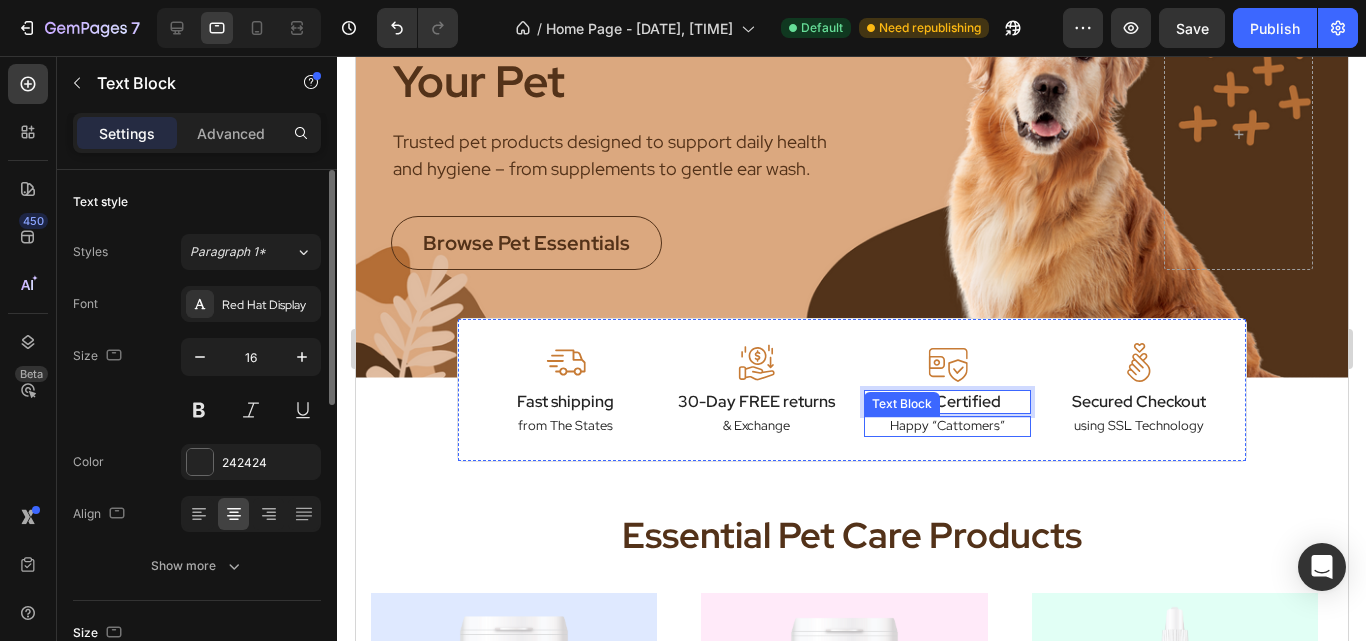 click on "Happy “Cattomers”" at bounding box center [946, 426] 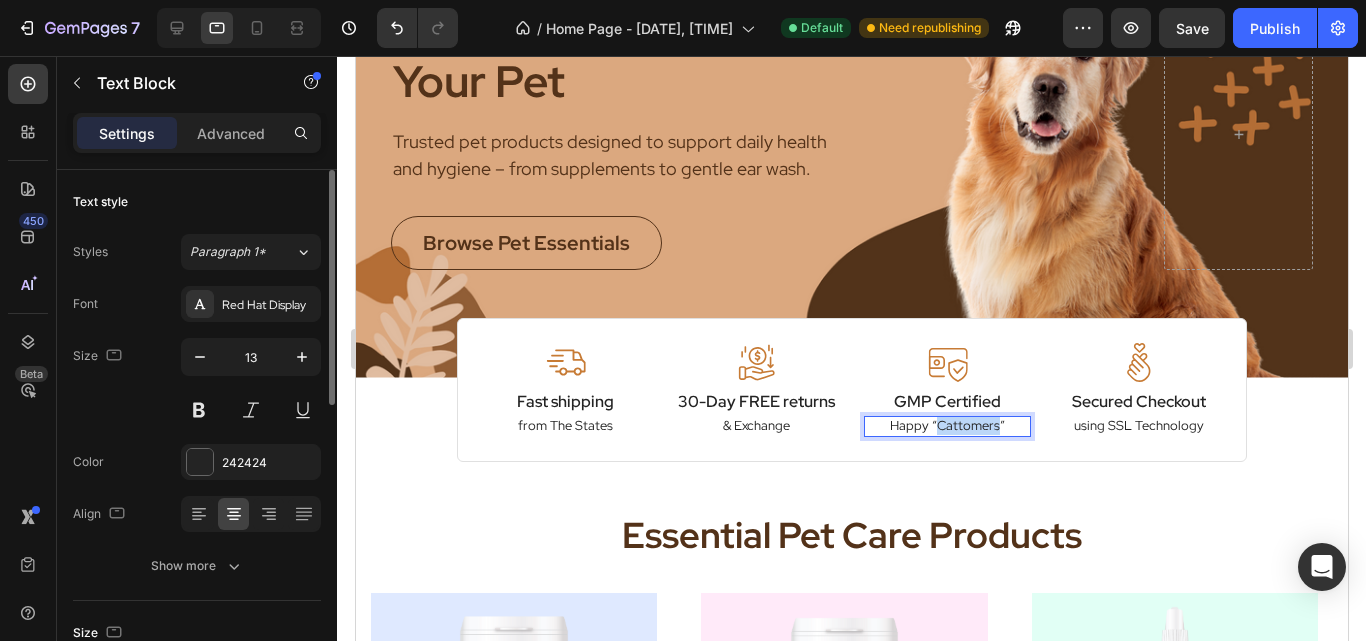 click on "Happy “Cattomers”" at bounding box center (946, 426) 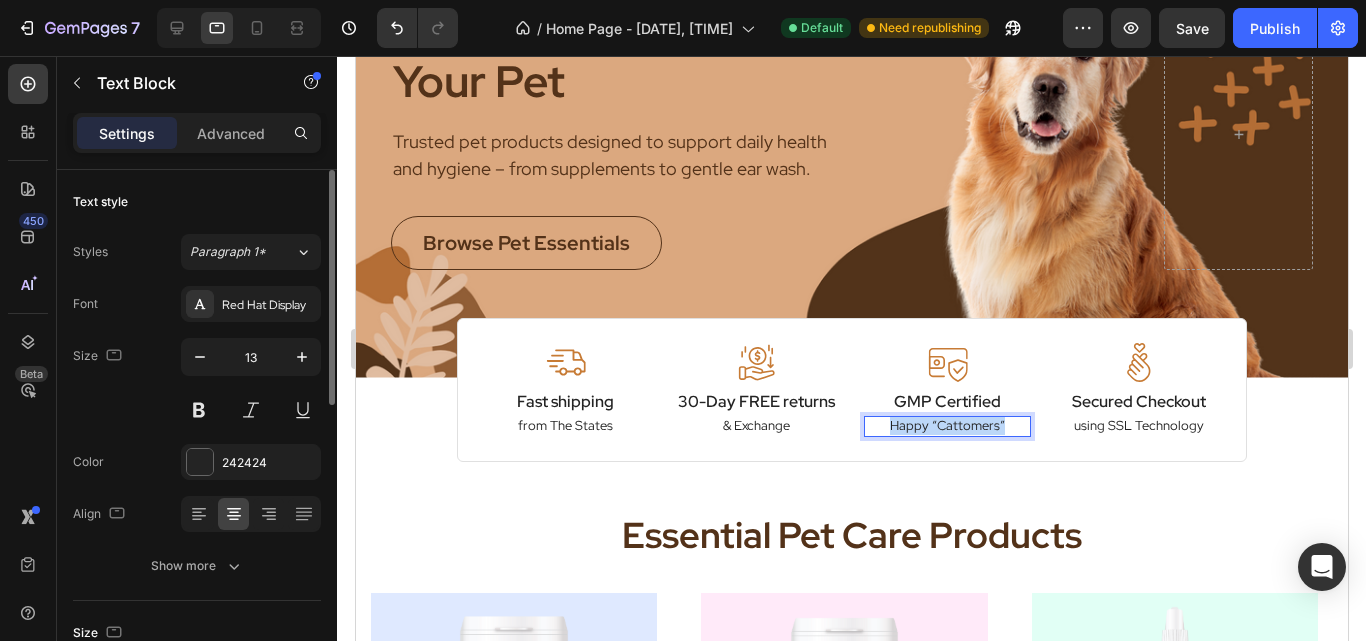 click on "Happy “Cattomers”" at bounding box center (946, 426) 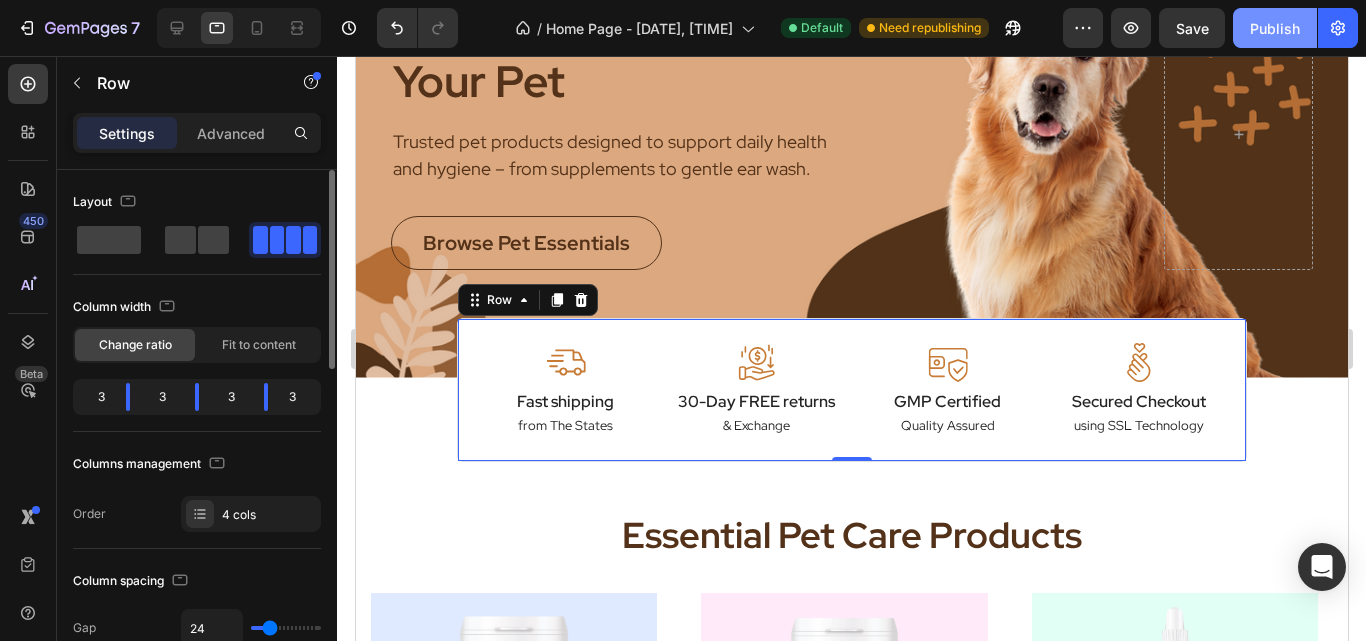 click on "Publish" at bounding box center (1275, 28) 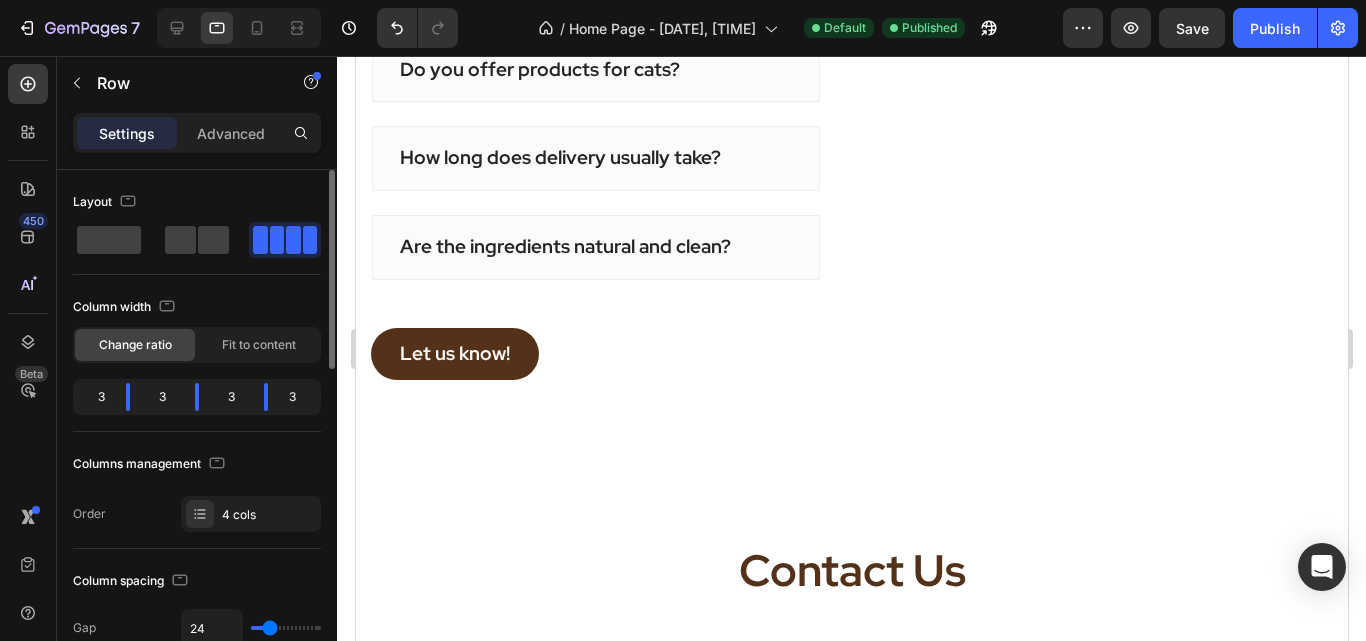 scroll, scrollTop: 3749, scrollLeft: 0, axis: vertical 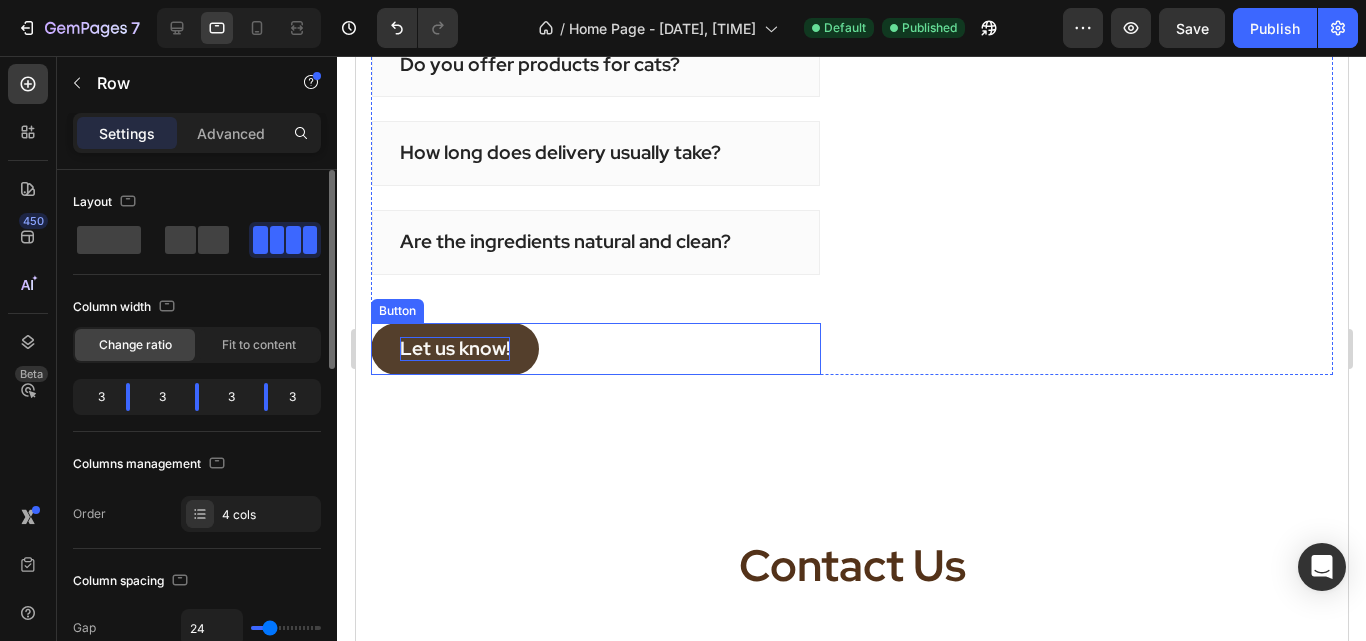 click on "Let us know!" at bounding box center (454, 349) 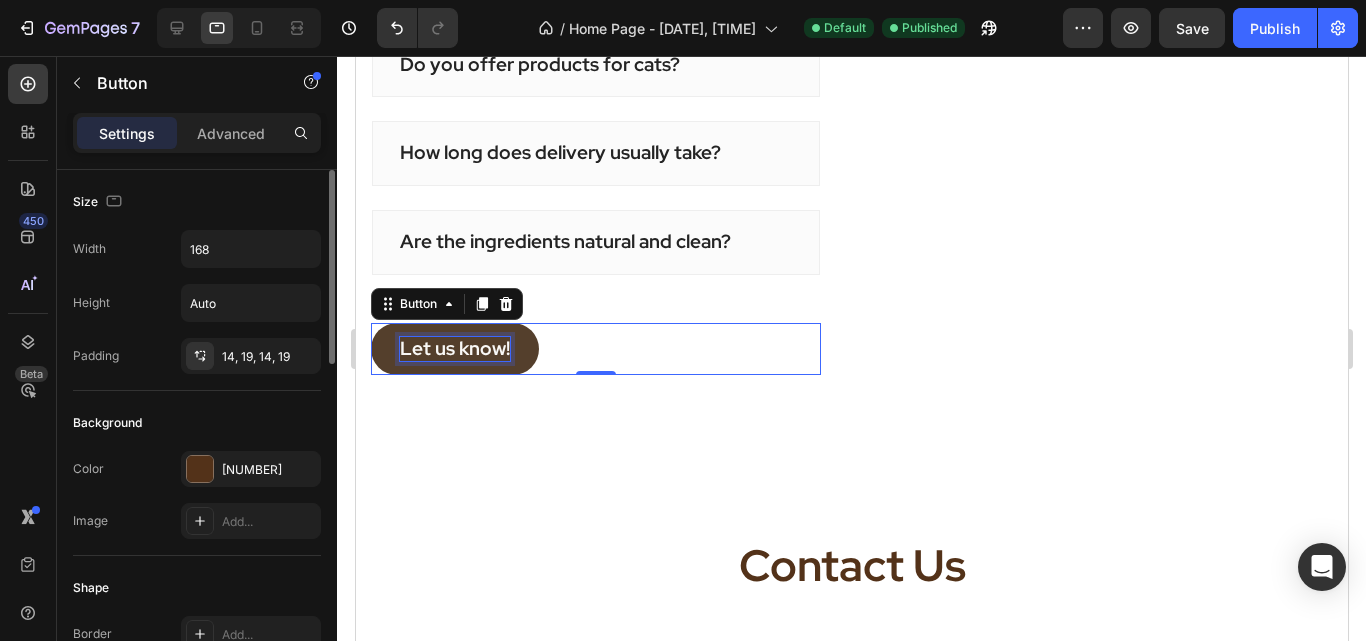 click on "Let us know!" at bounding box center (454, 349) 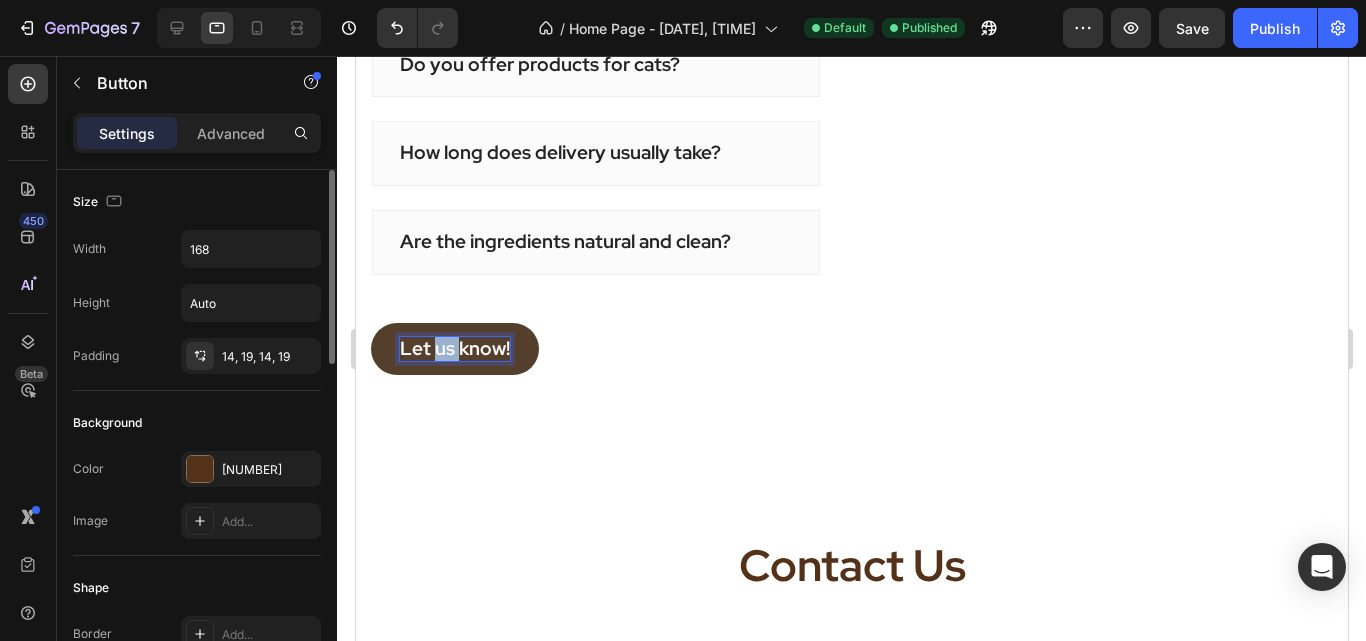 click on "Let us know!" at bounding box center (454, 349) 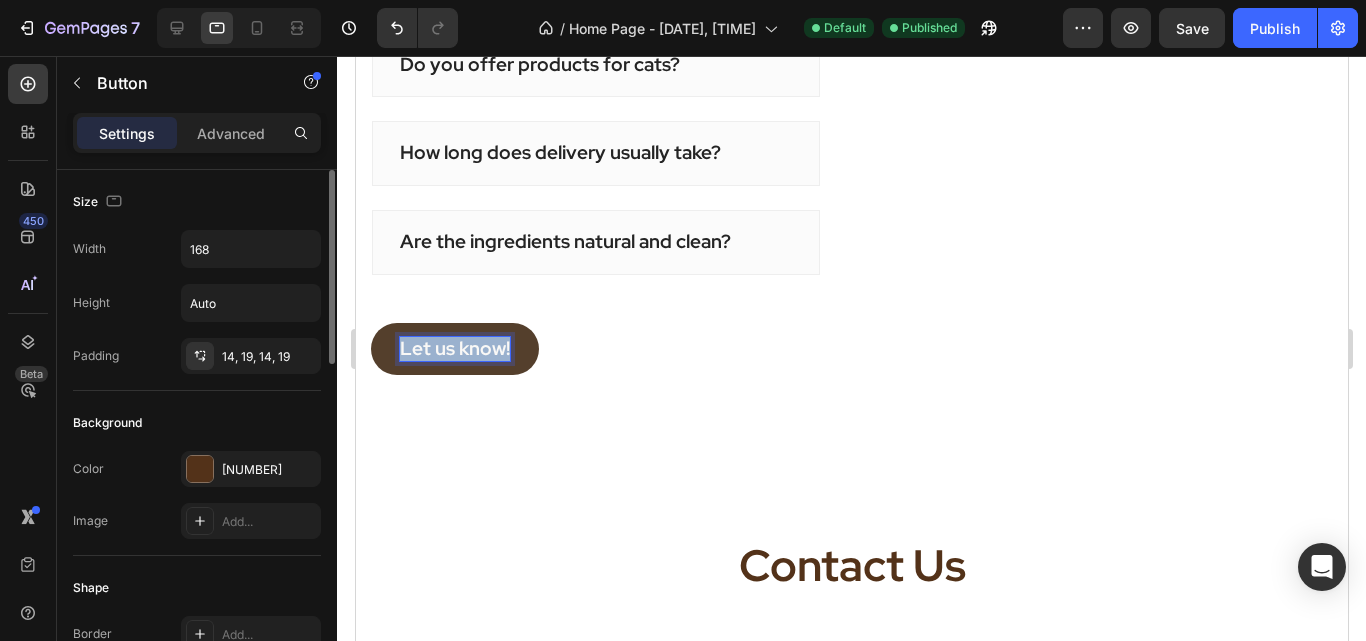 click on "Let us know!" at bounding box center [454, 349] 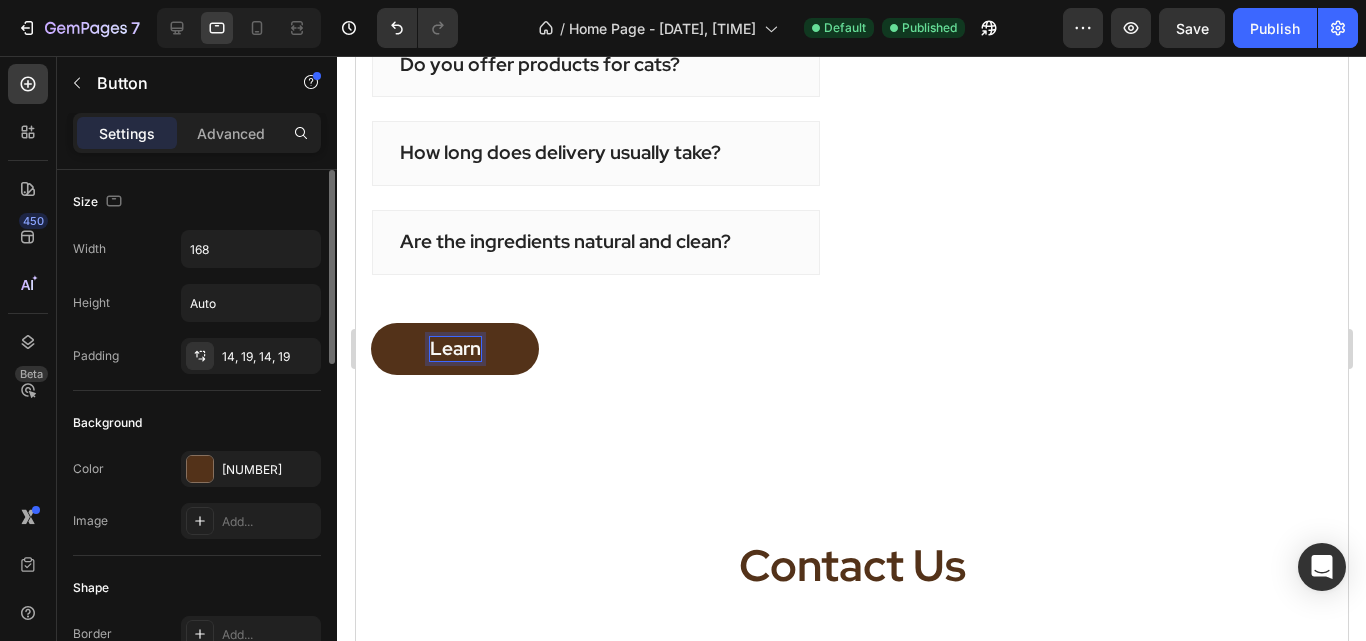 click on "Learn" at bounding box center [454, 349] 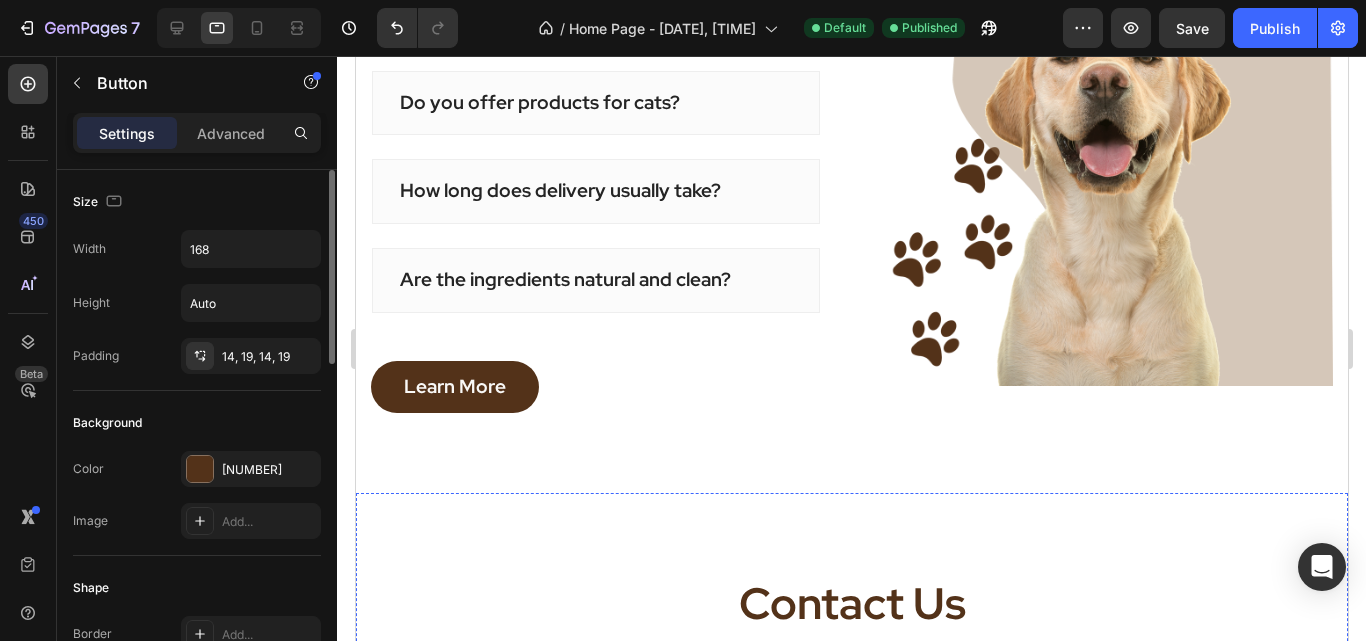 scroll, scrollTop: 3709, scrollLeft: 0, axis: vertical 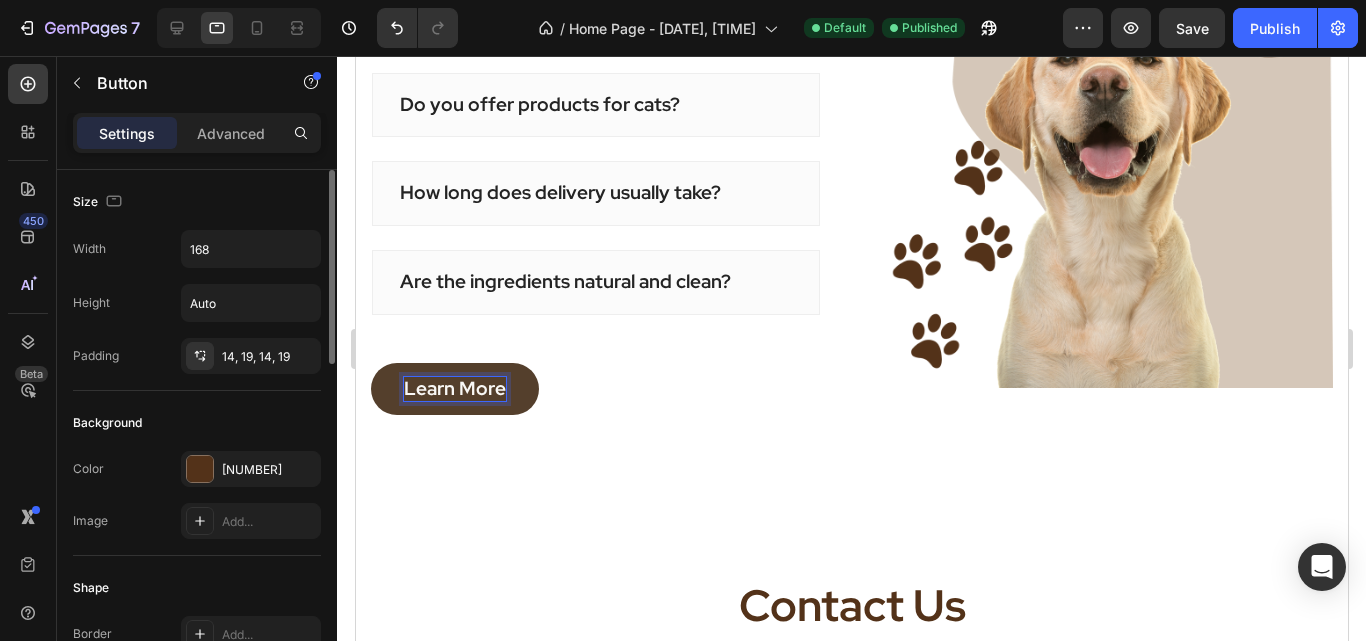 click on "Learn More" at bounding box center [454, 389] 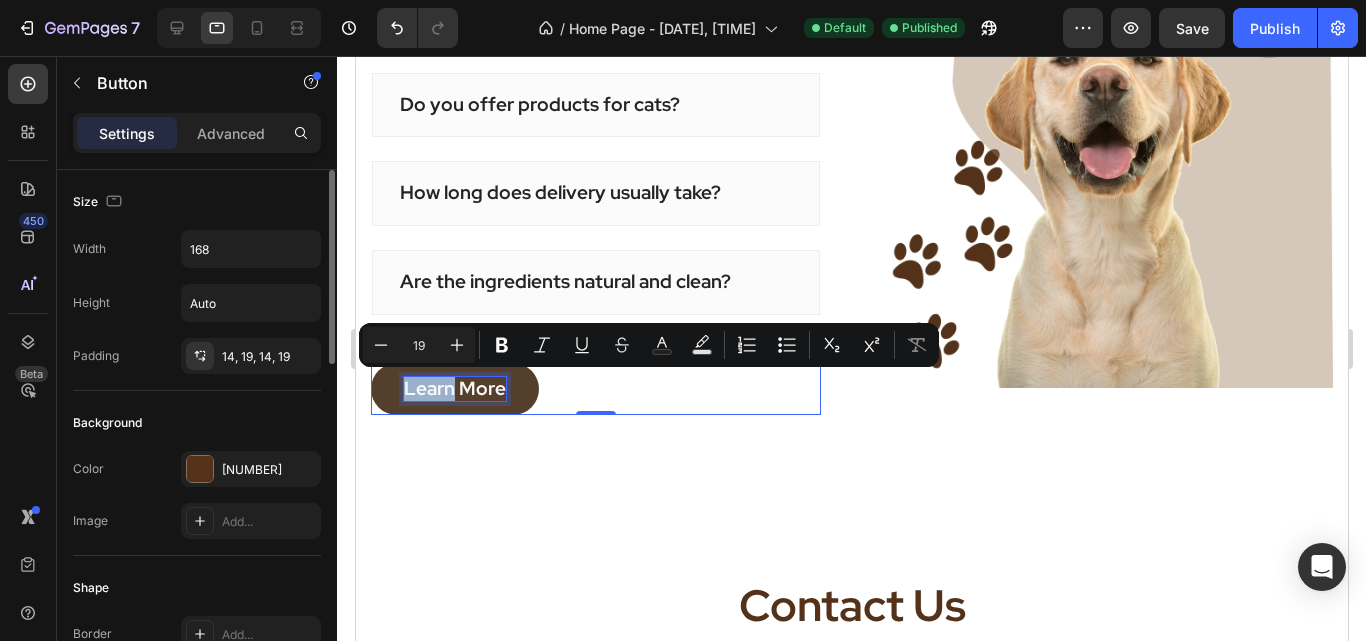click on "Learn More" at bounding box center [454, 389] 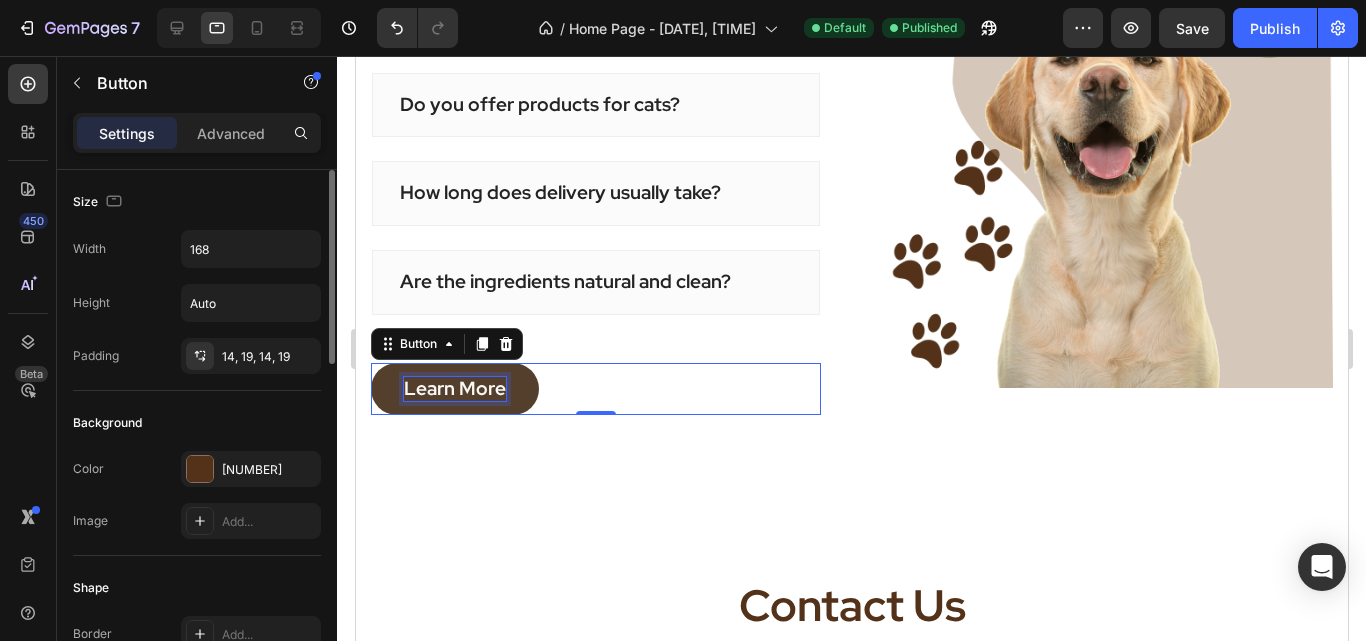 click on "Learn More" at bounding box center (454, 389) 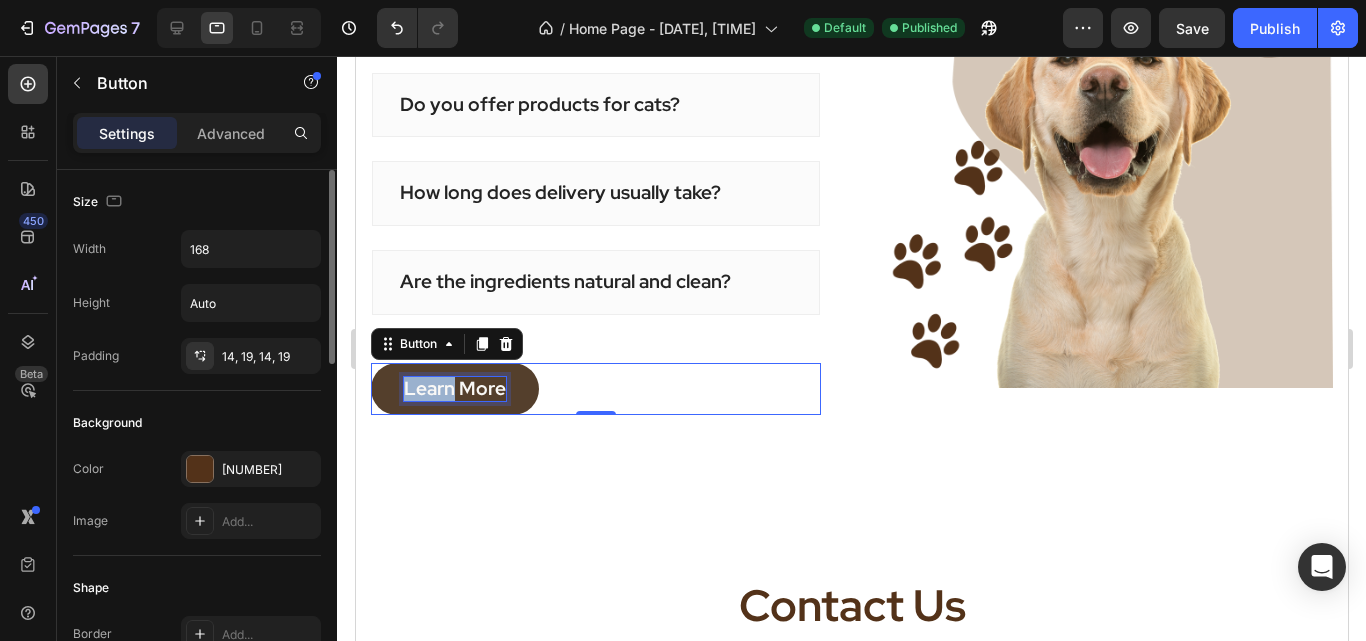 click on "Learn More" at bounding box center (454, 389) 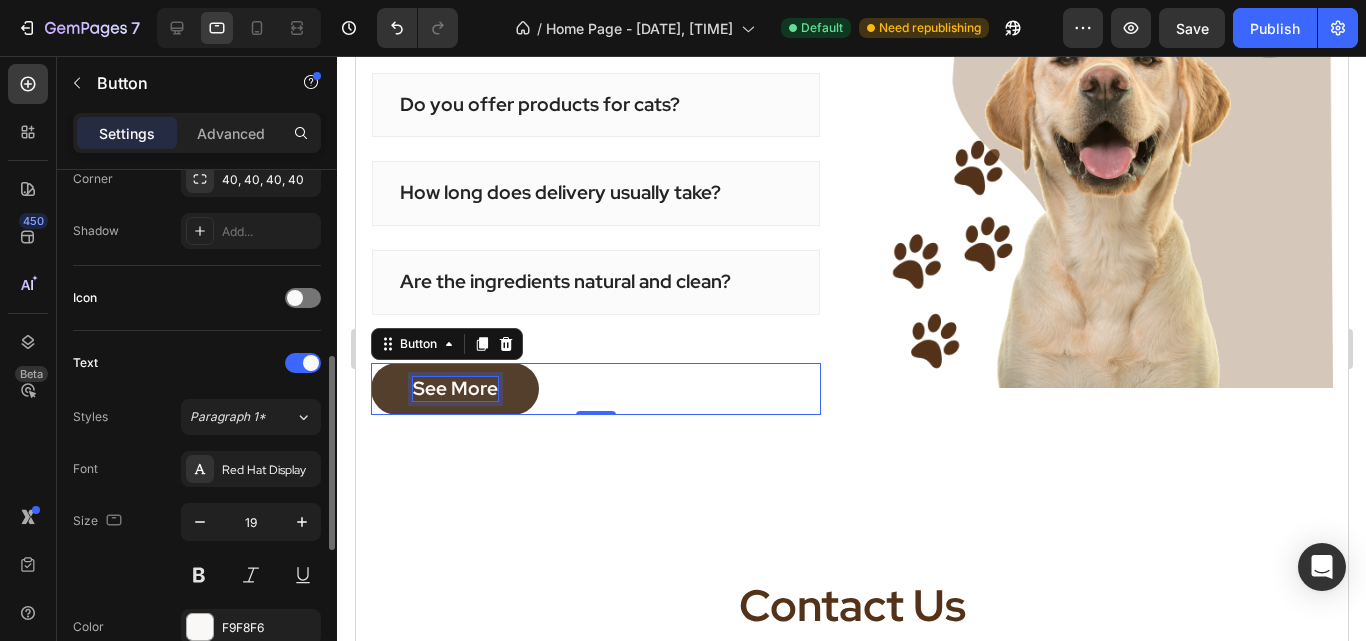 scroll, scrollTop: 906, scrollLeft: 0, axis: vertical 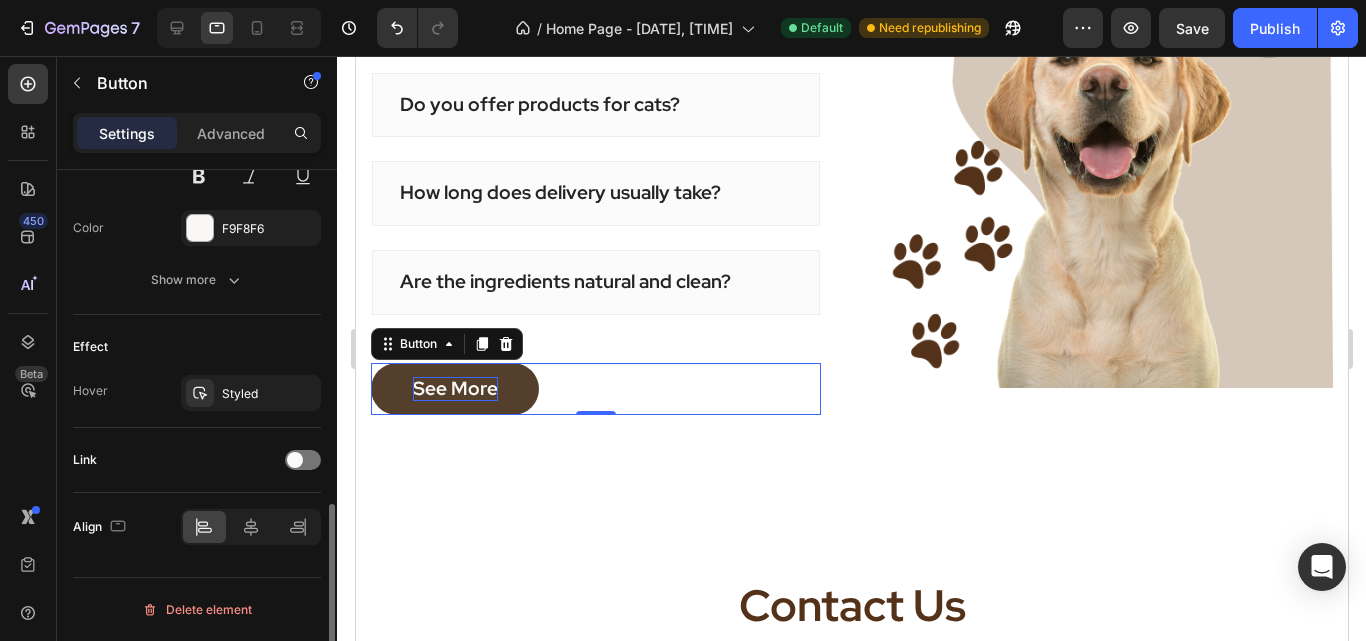 click on "Link" at bounding box center [197, 460] 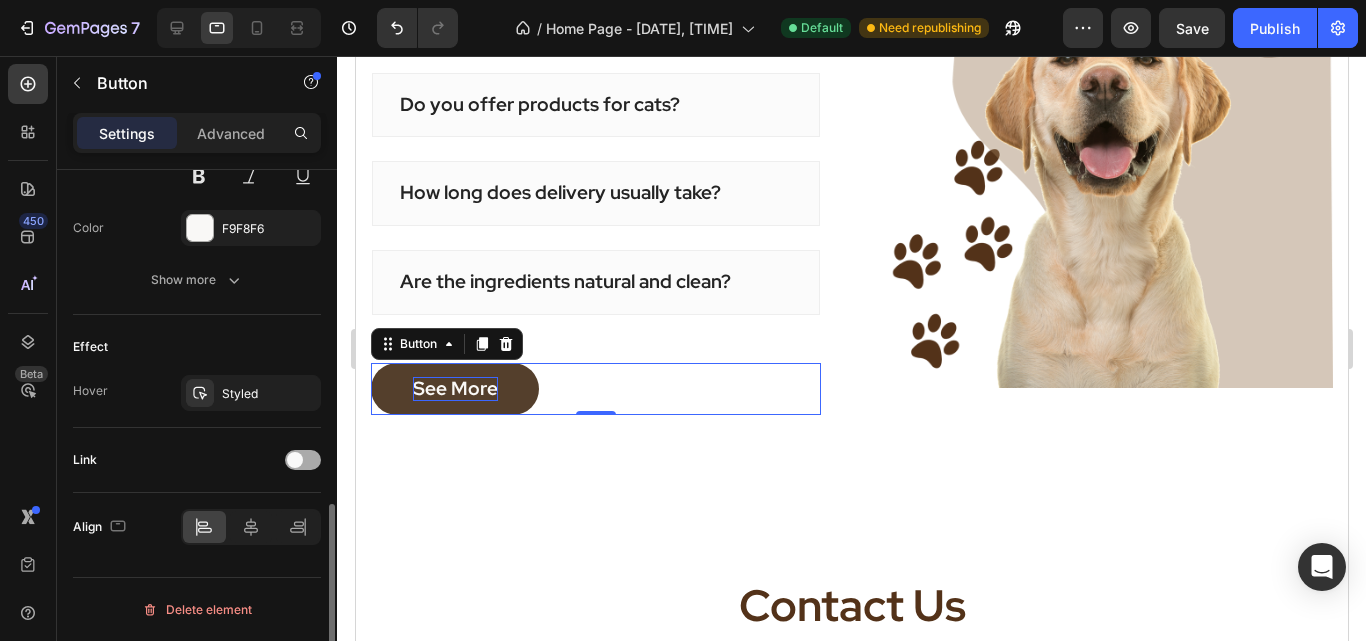 click at bounding box center (295, 460) 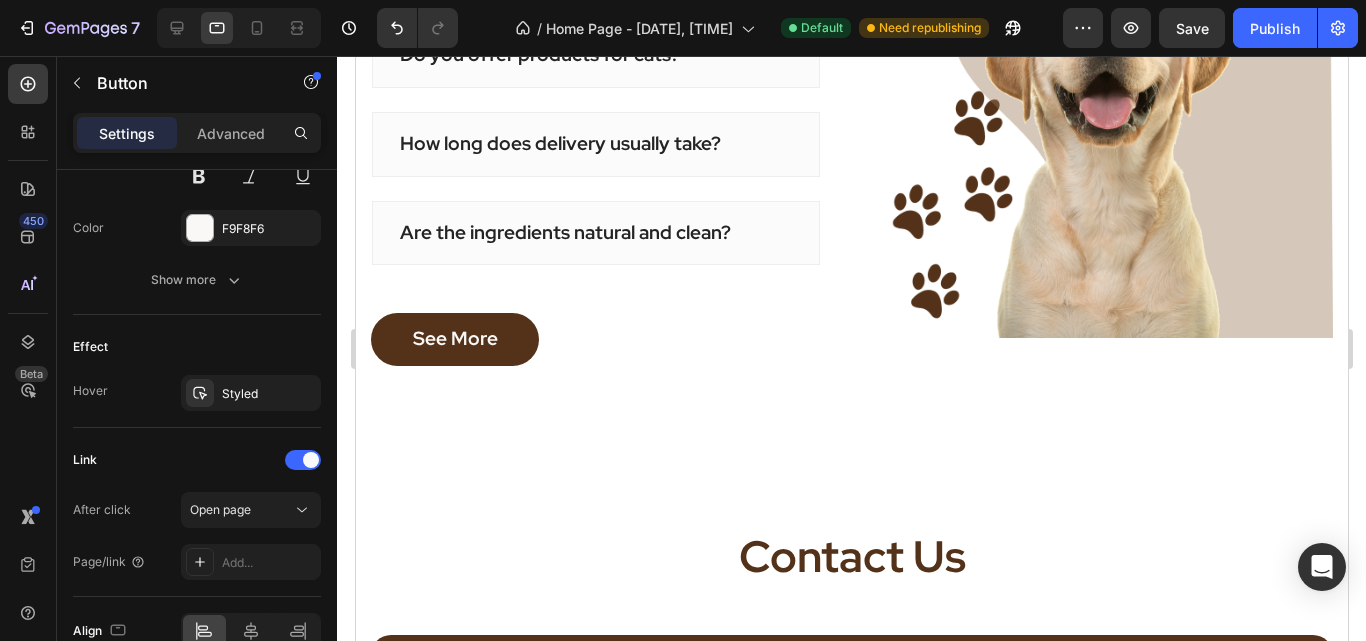 scroll, scrollTop: 3277, scrollLeft: 0, axis: vertical 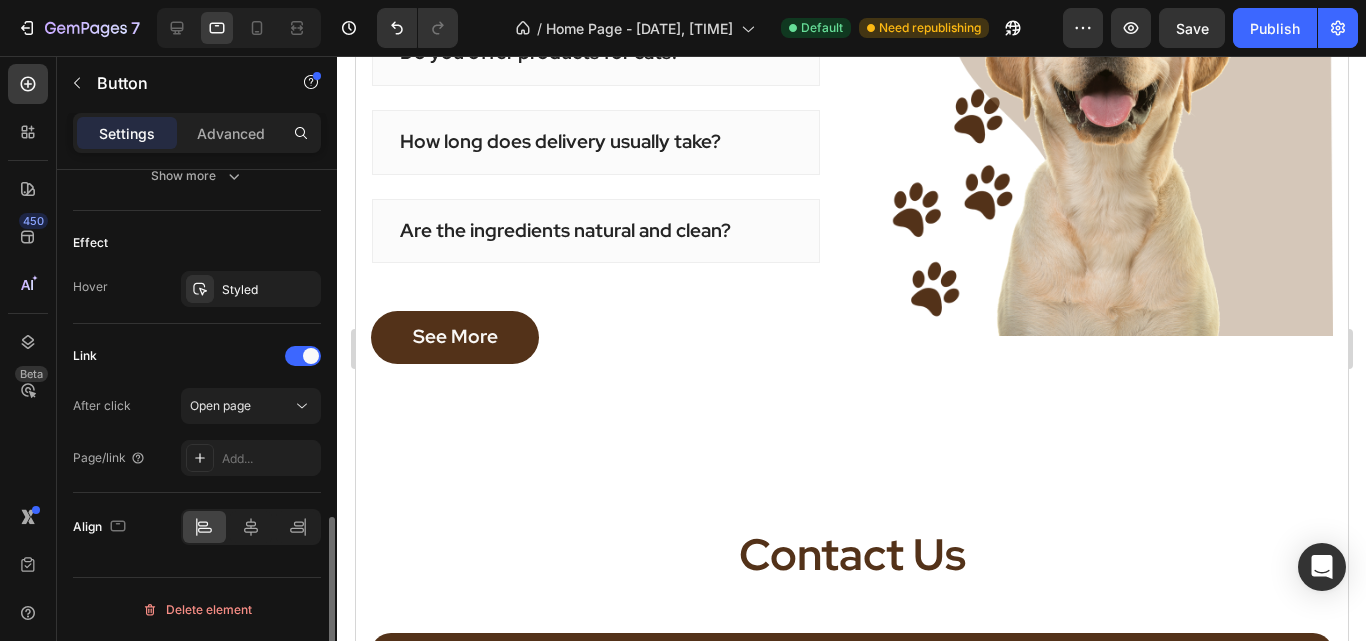 click on "Link After click Open page Page/link Add..." at bounding box center (197, 408) 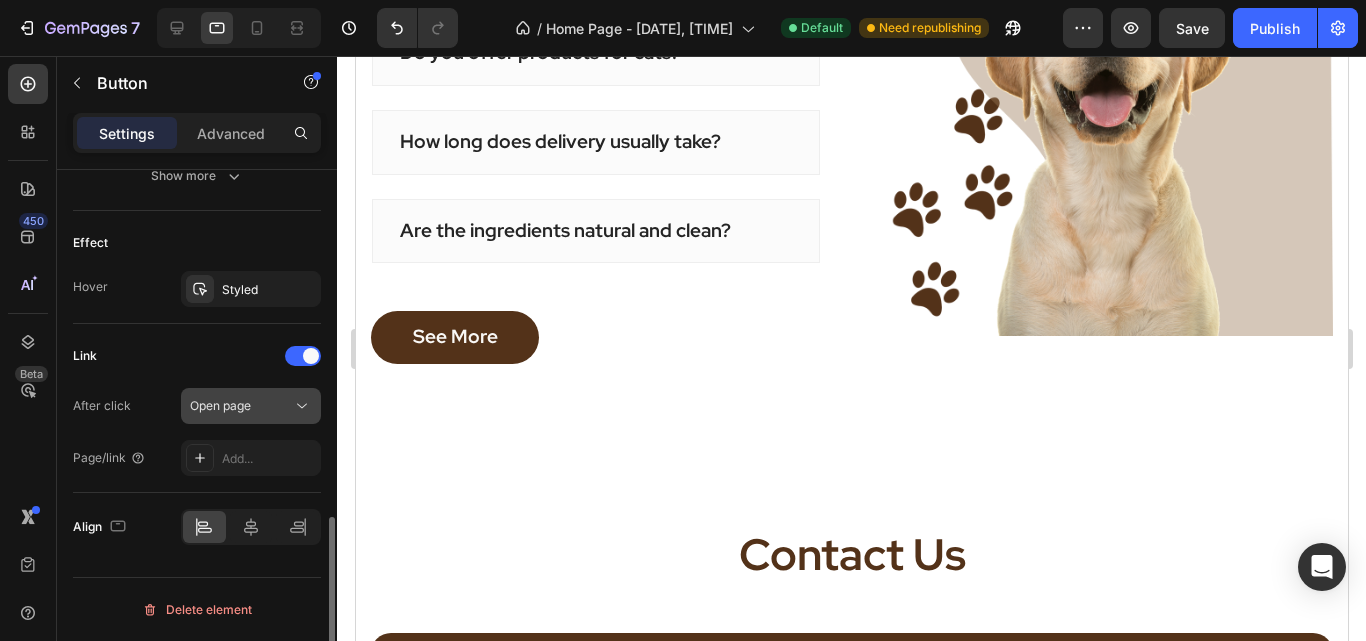 click on "Open page" at bounding box center (220, 405) 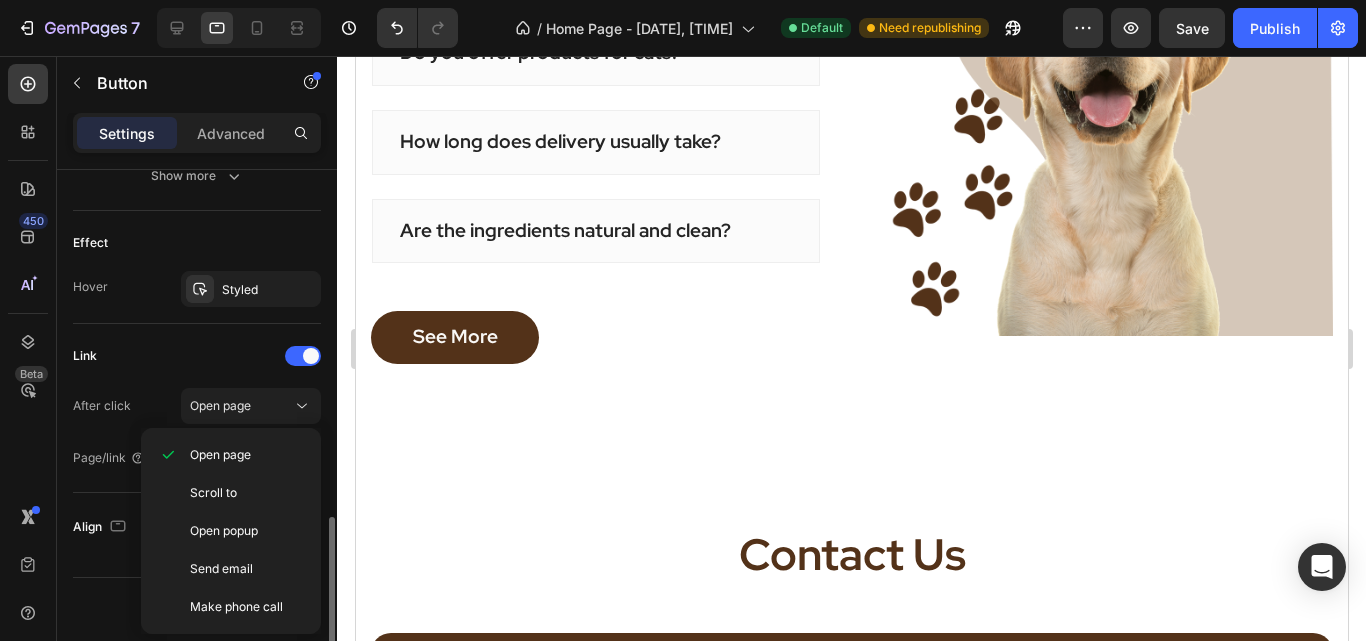 click on "Link" at bounding box center (197, 356) 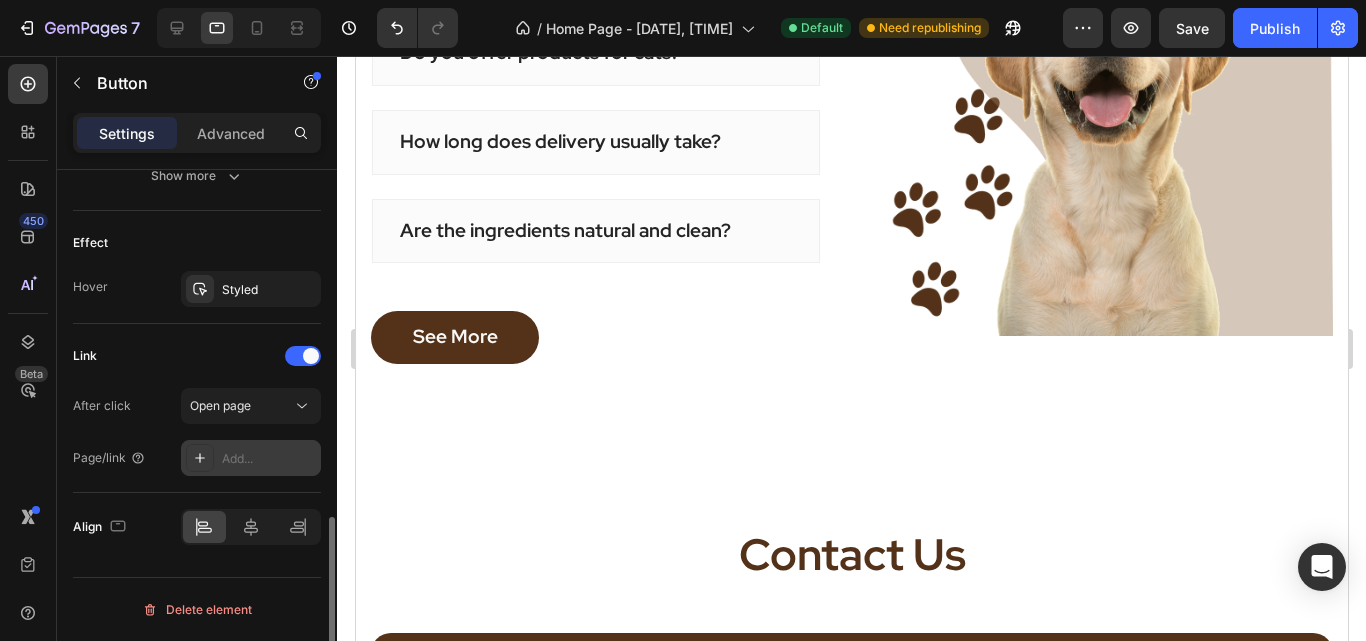 click on "Add..." at bounding box center (251, 458) 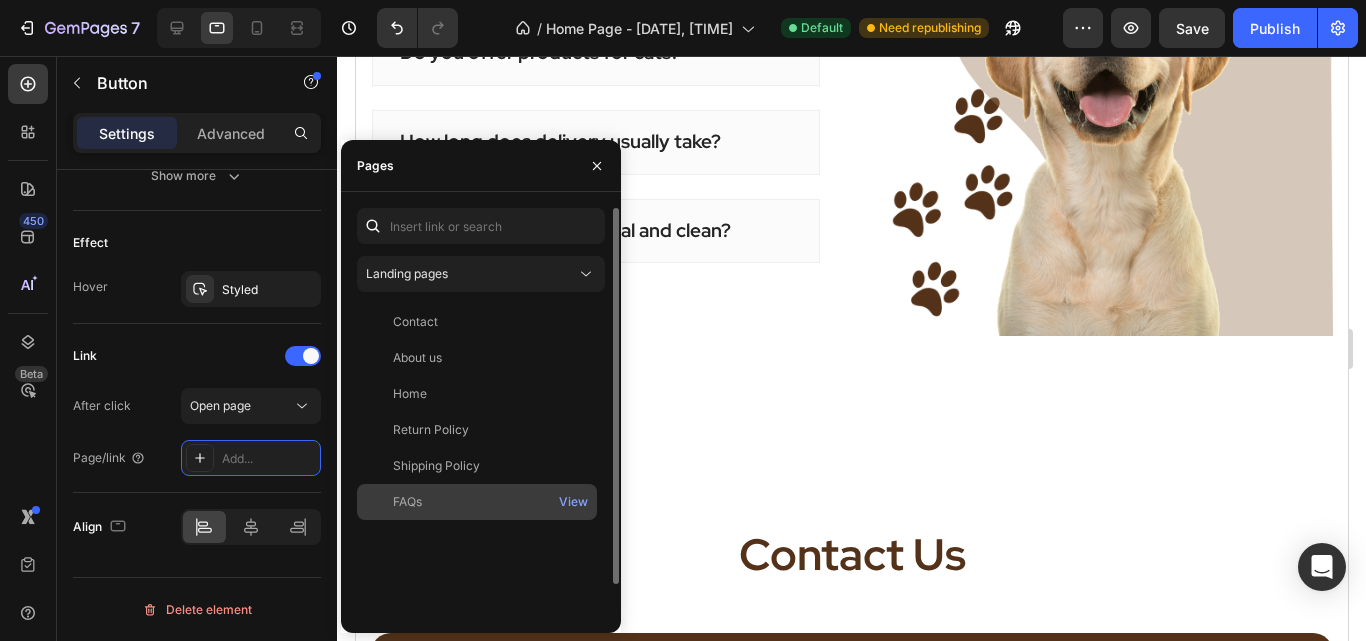 click on "FAQs" at bounding box center (477, 502) 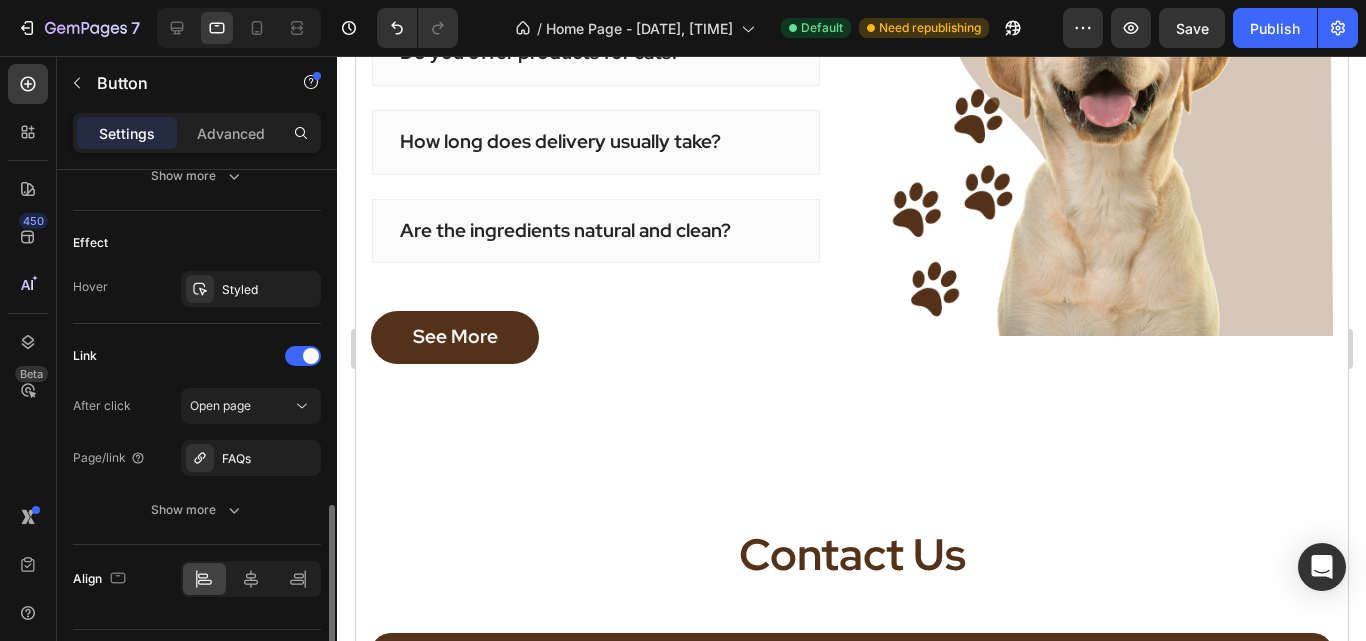 click on "Page/link" at bounding box center [109, 458] 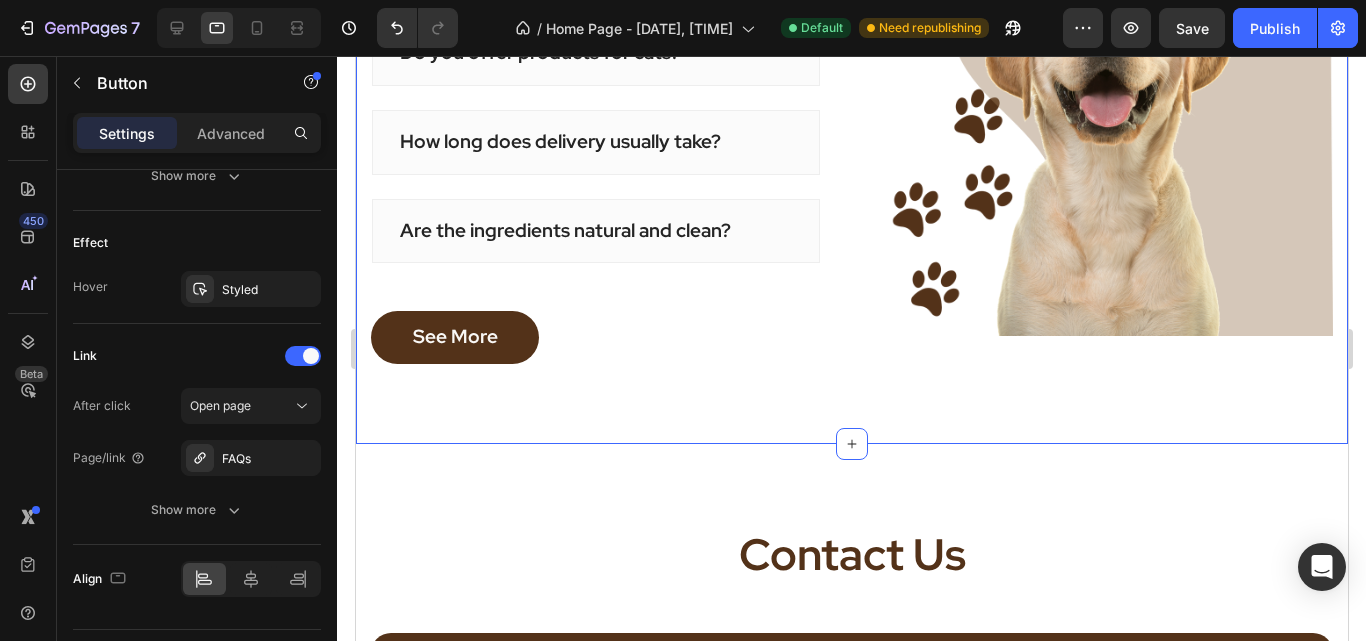 scroll, scrollTop: 3131, scrollLeft: 0, axis: vertical 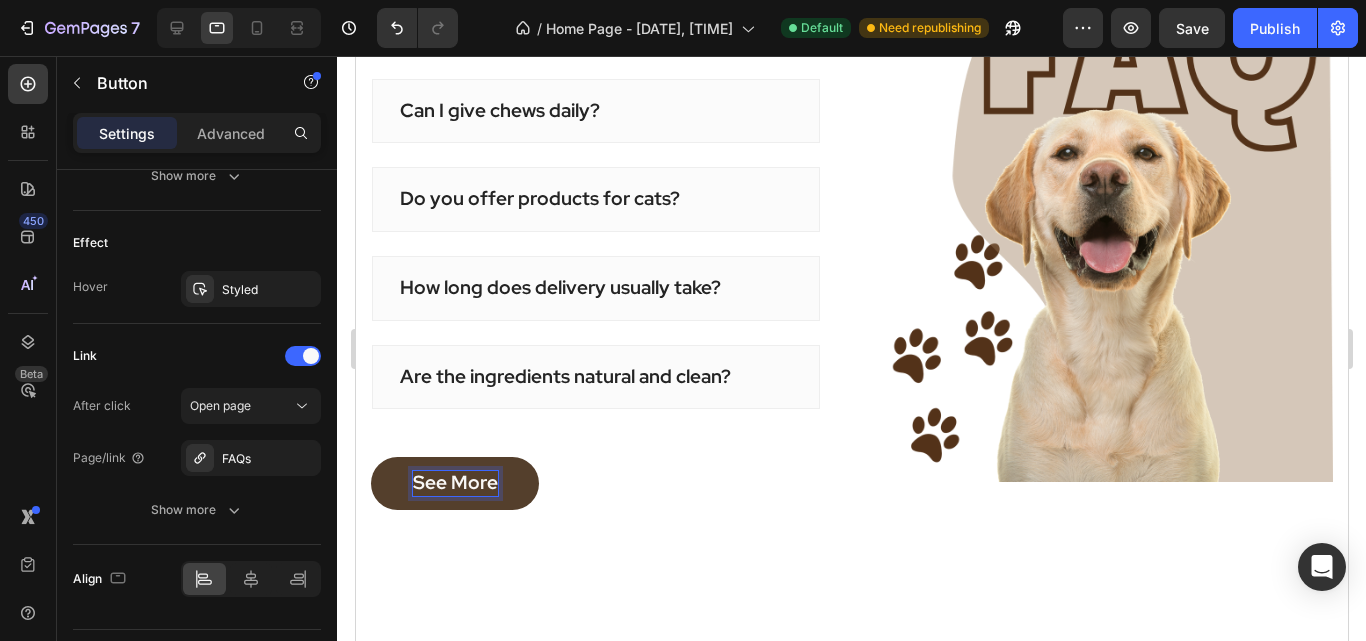 click on "See More" at bounding box center (454, 483) 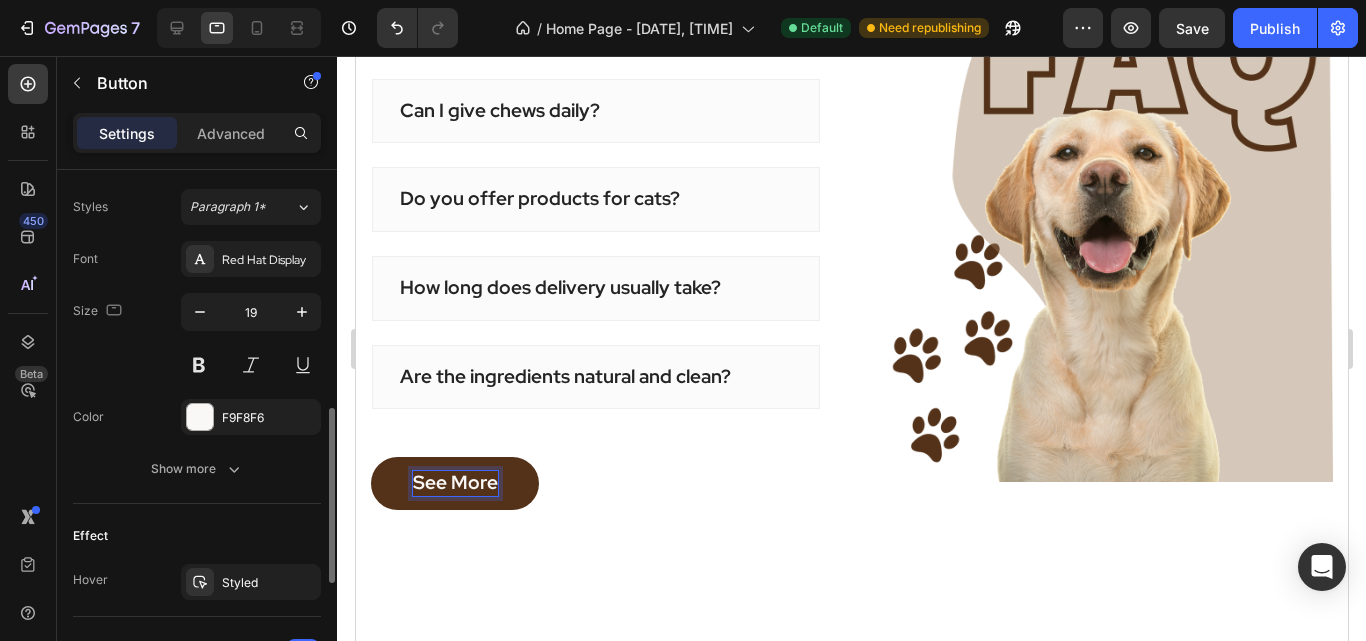 scroll, scrollTop: 716, scrollLeft: 0, axis: vertical 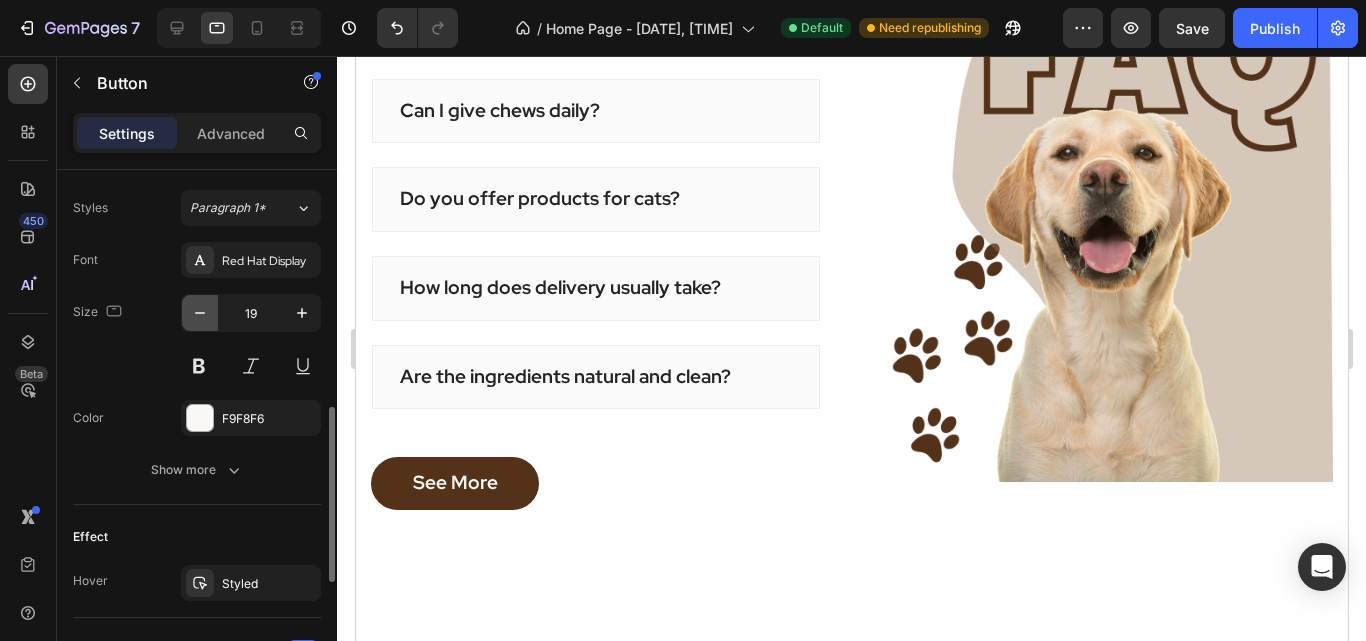 click at bounding box center [200, 313] 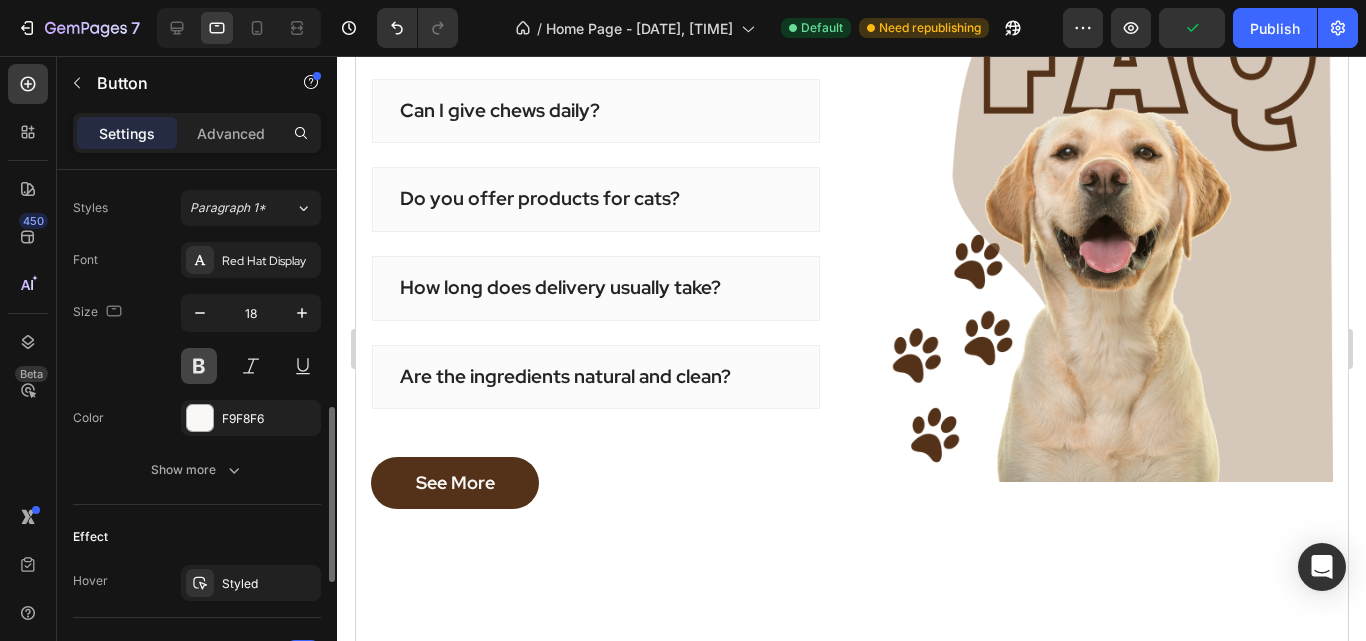 click at bounding box center (199, 366) 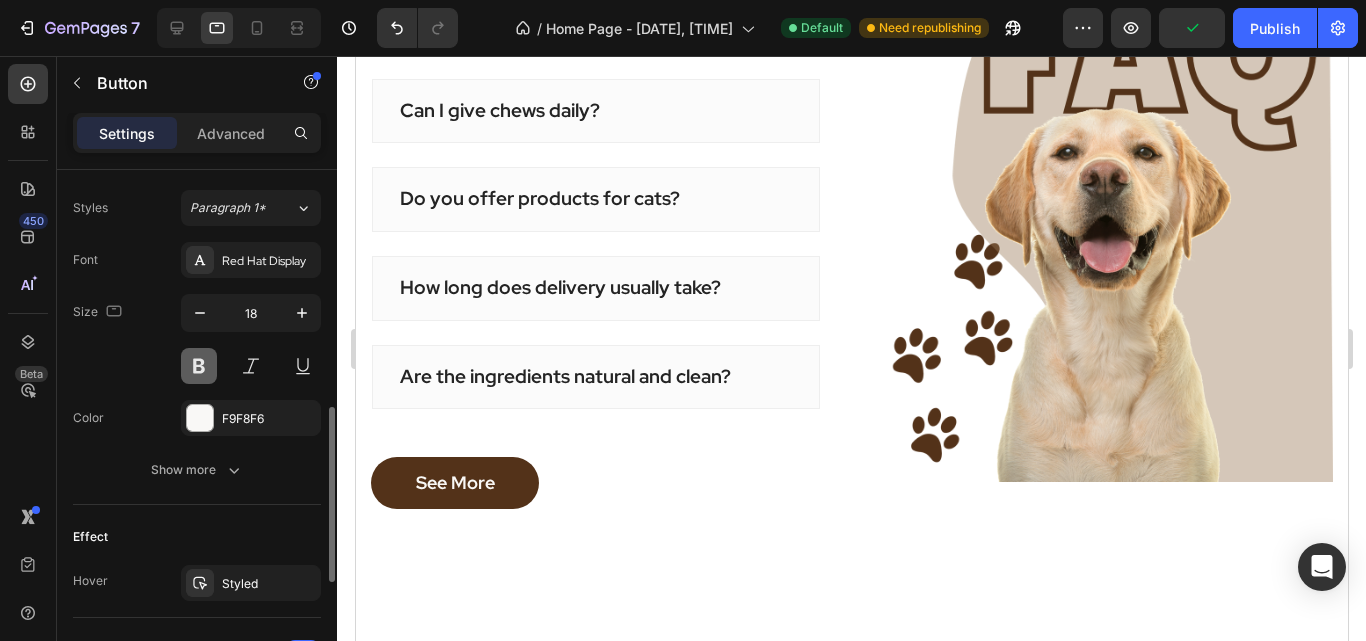 click at bounding box center (199, 366) 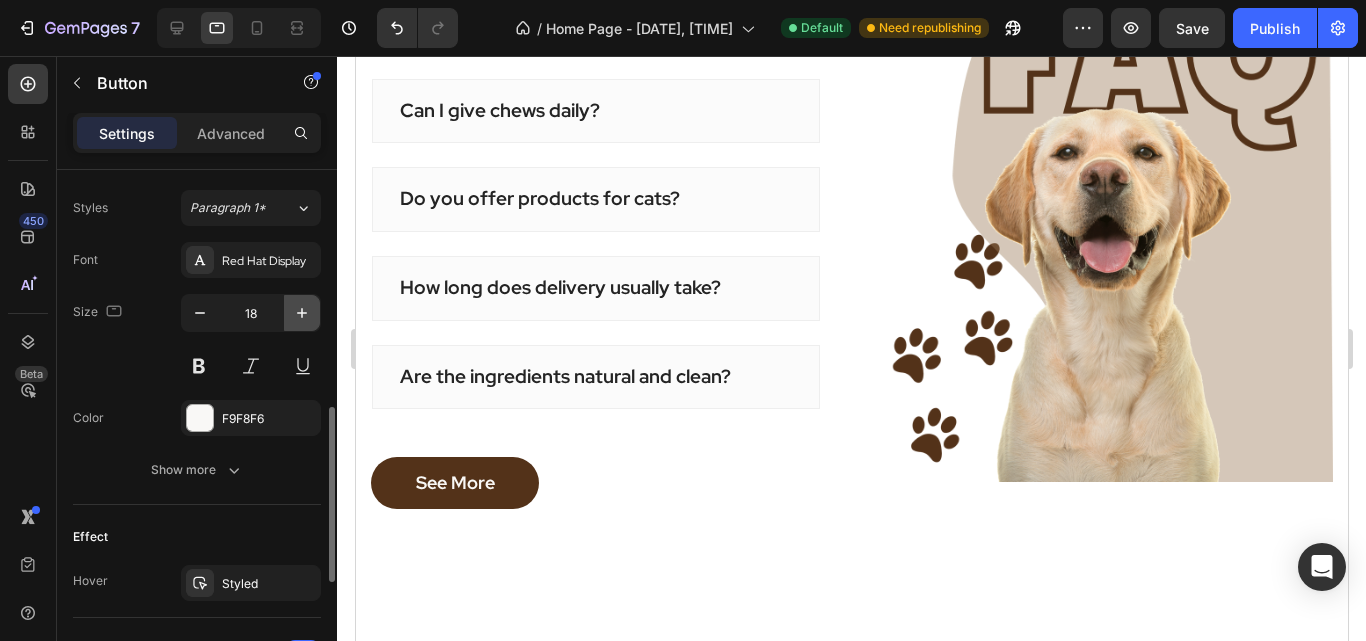 click 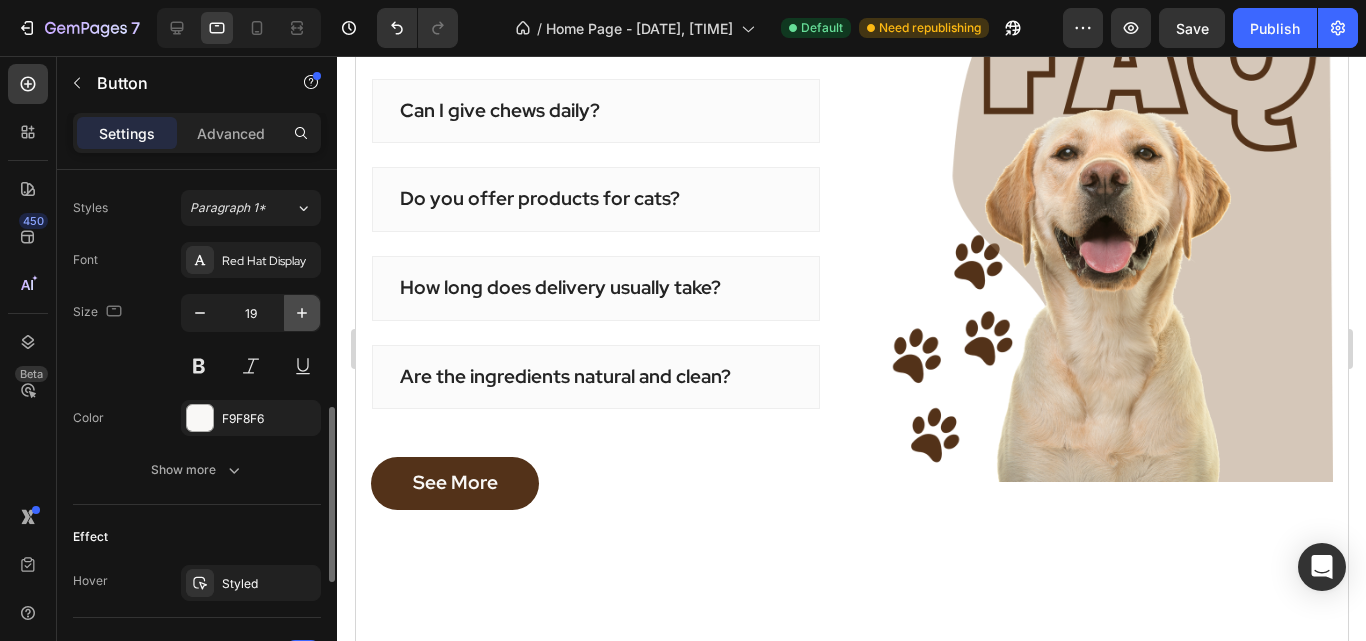 click 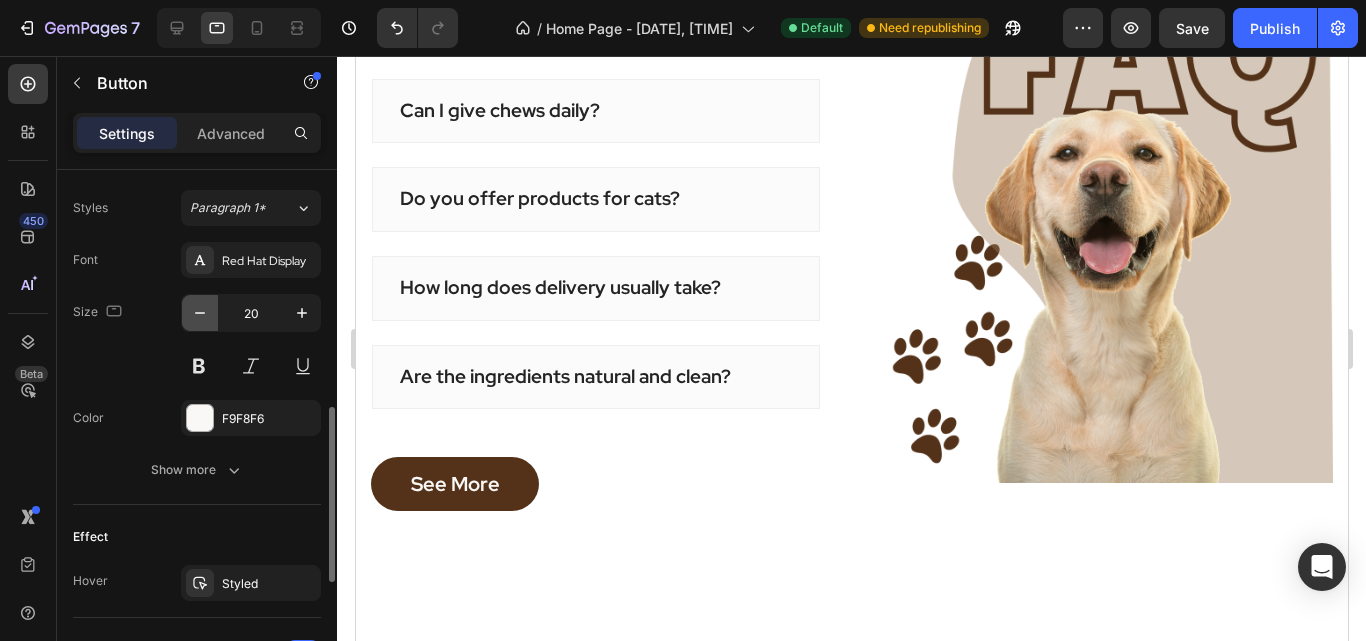click 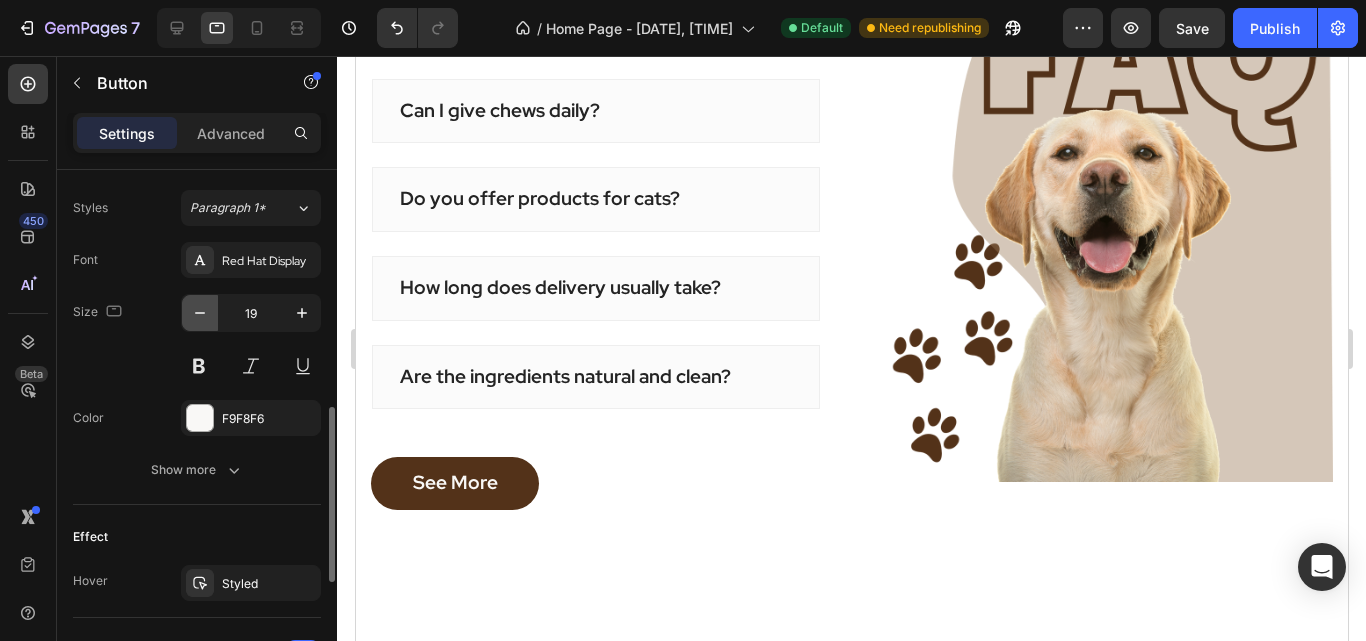 click 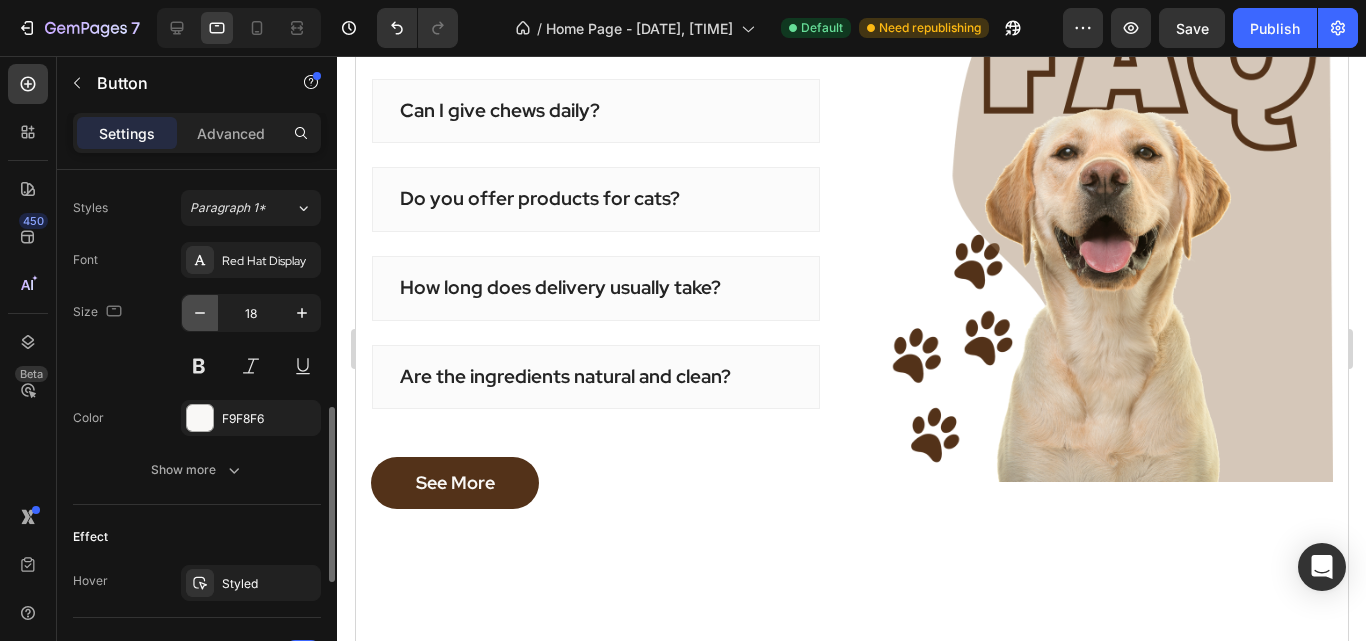 click 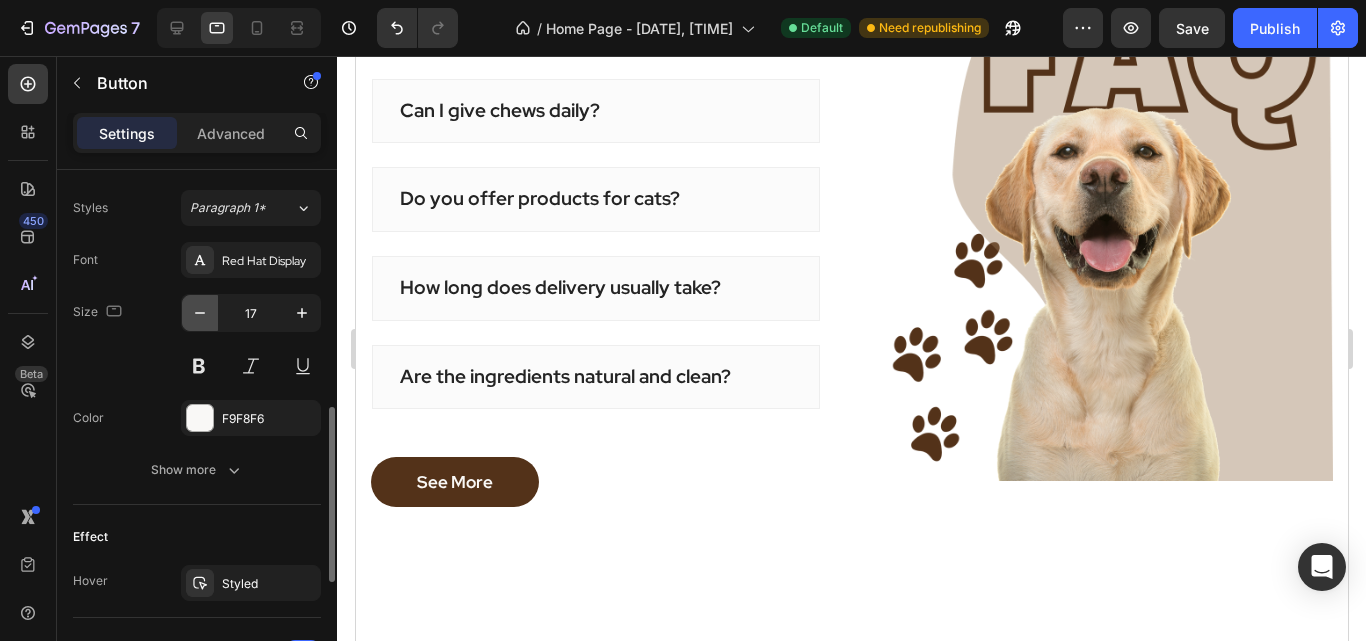 click 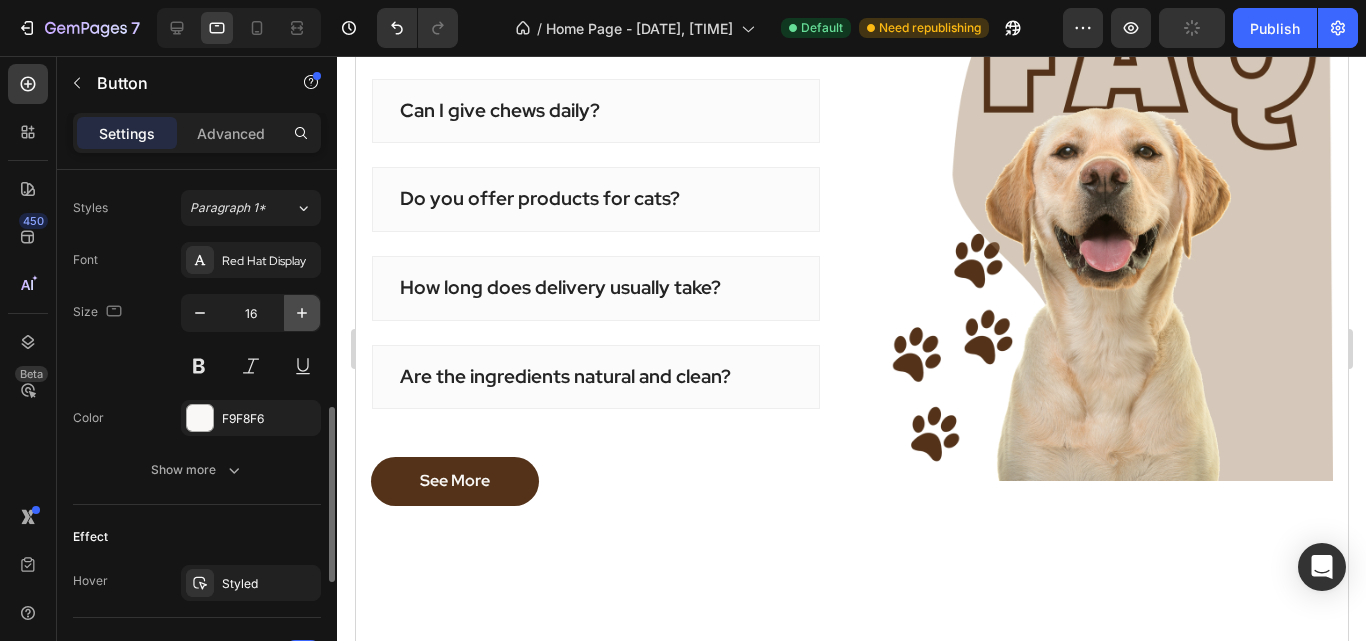 click 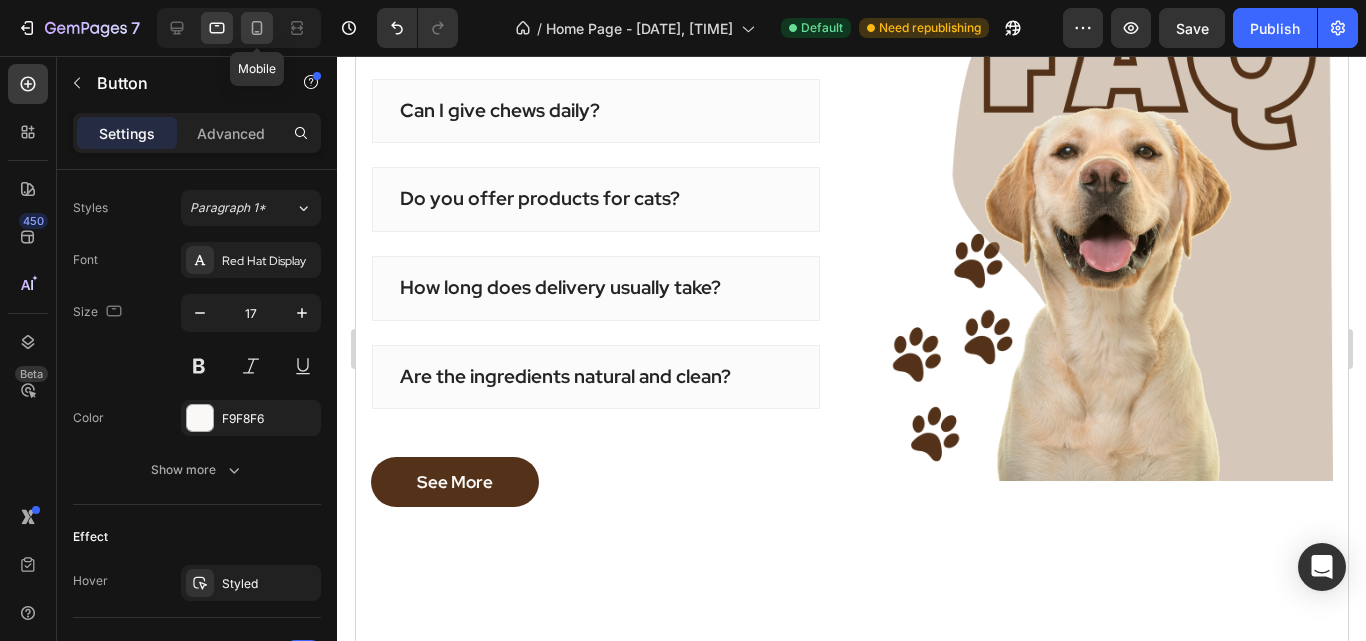 click 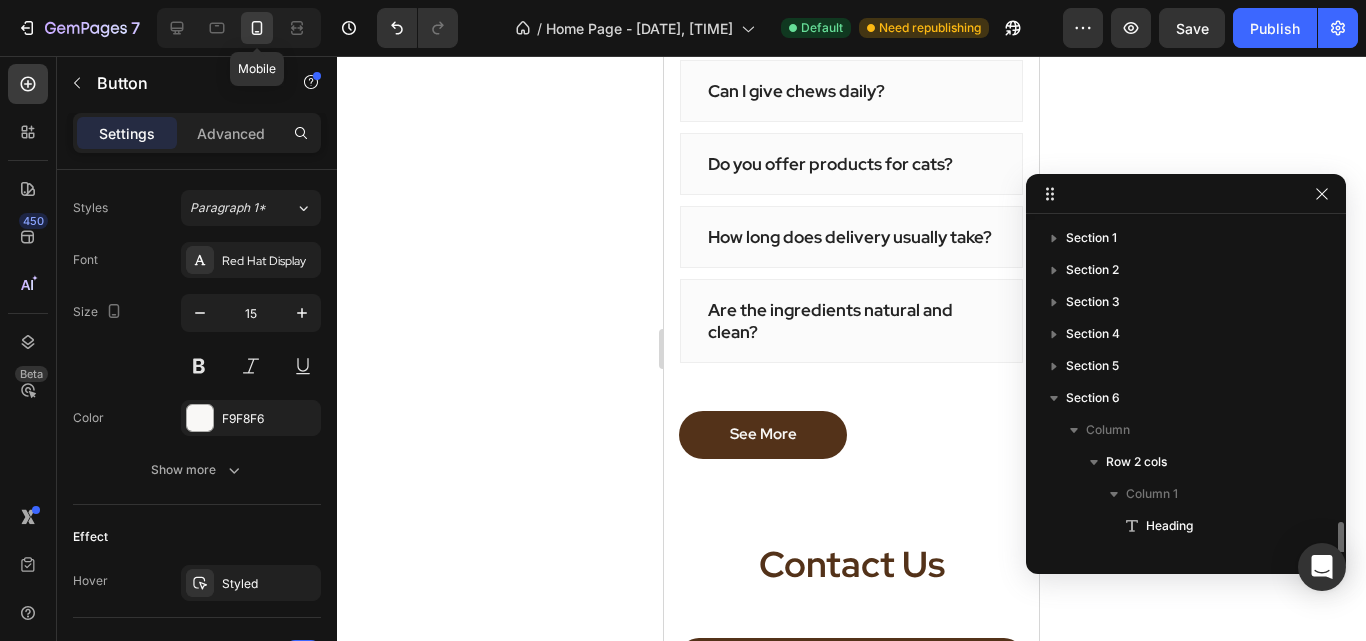 scroll, scrollTop: 182, scrollLeft: 0, axis: vertical 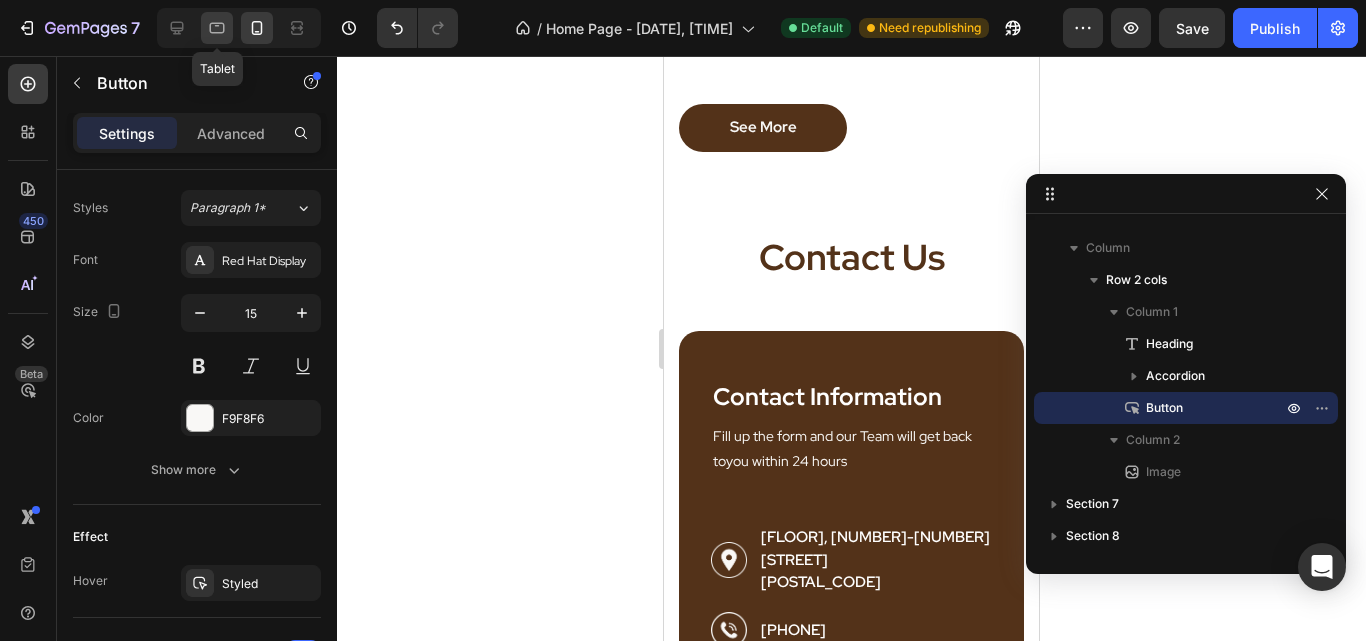 click 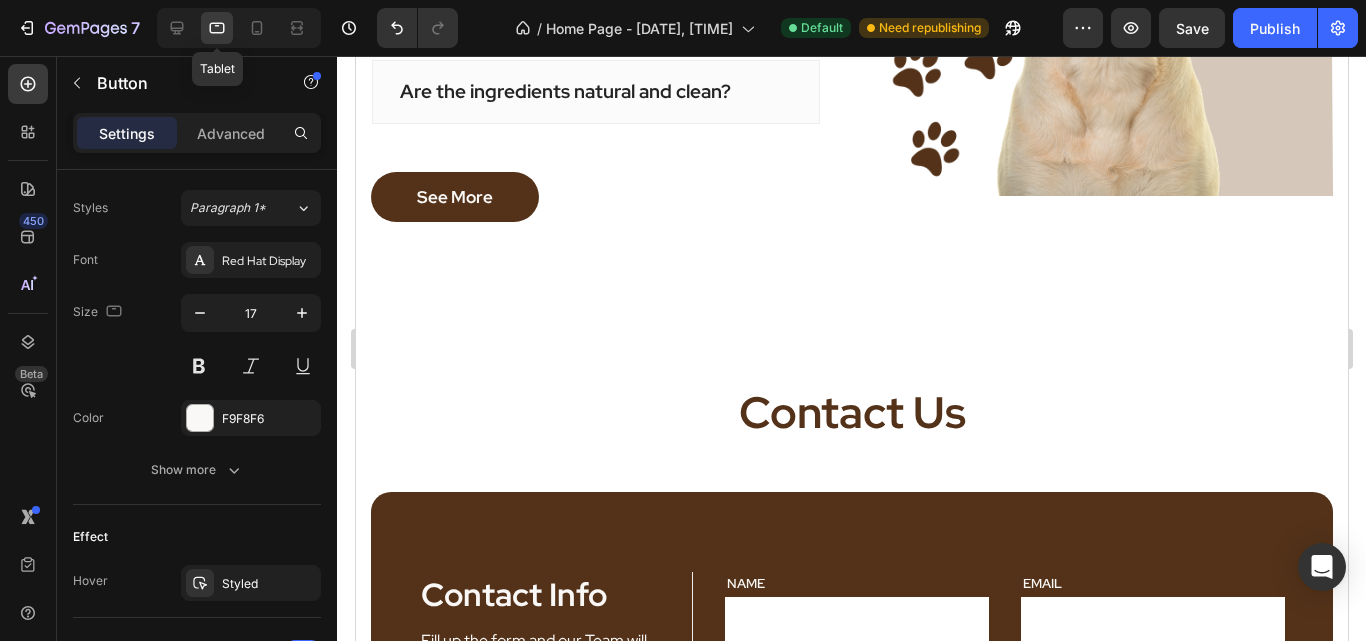 scroll, scrollTop: 3462, scrollLeft: 0, axis: vertical 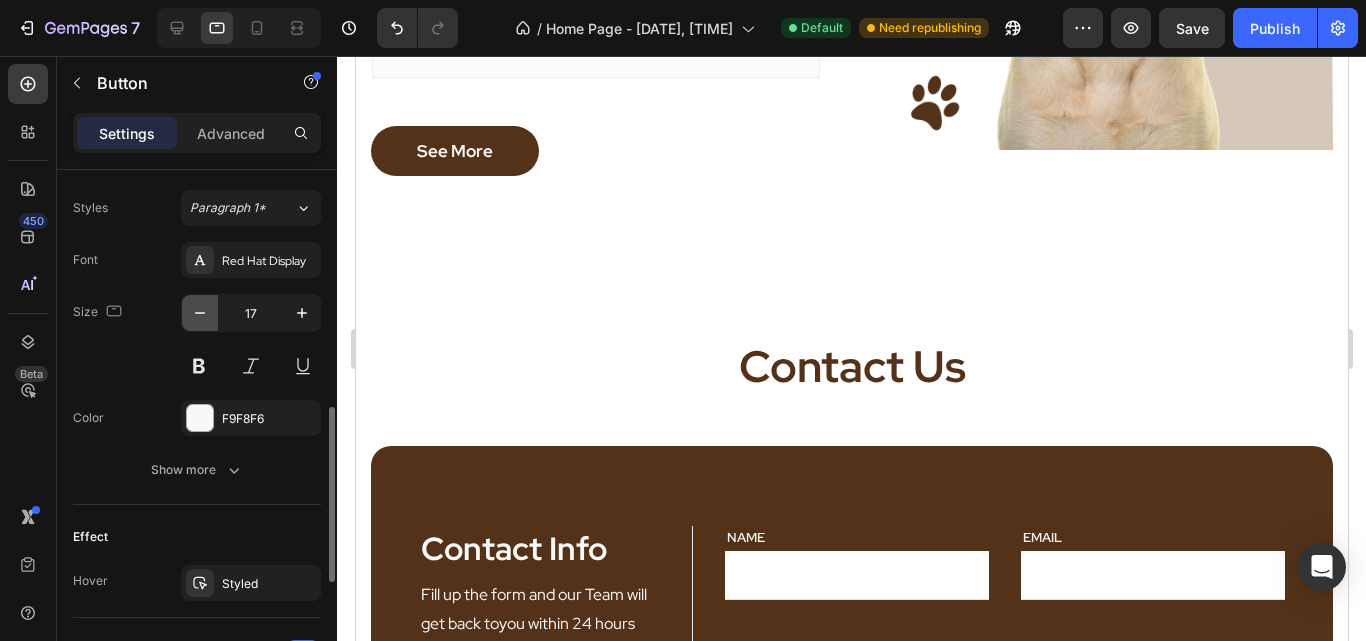 click 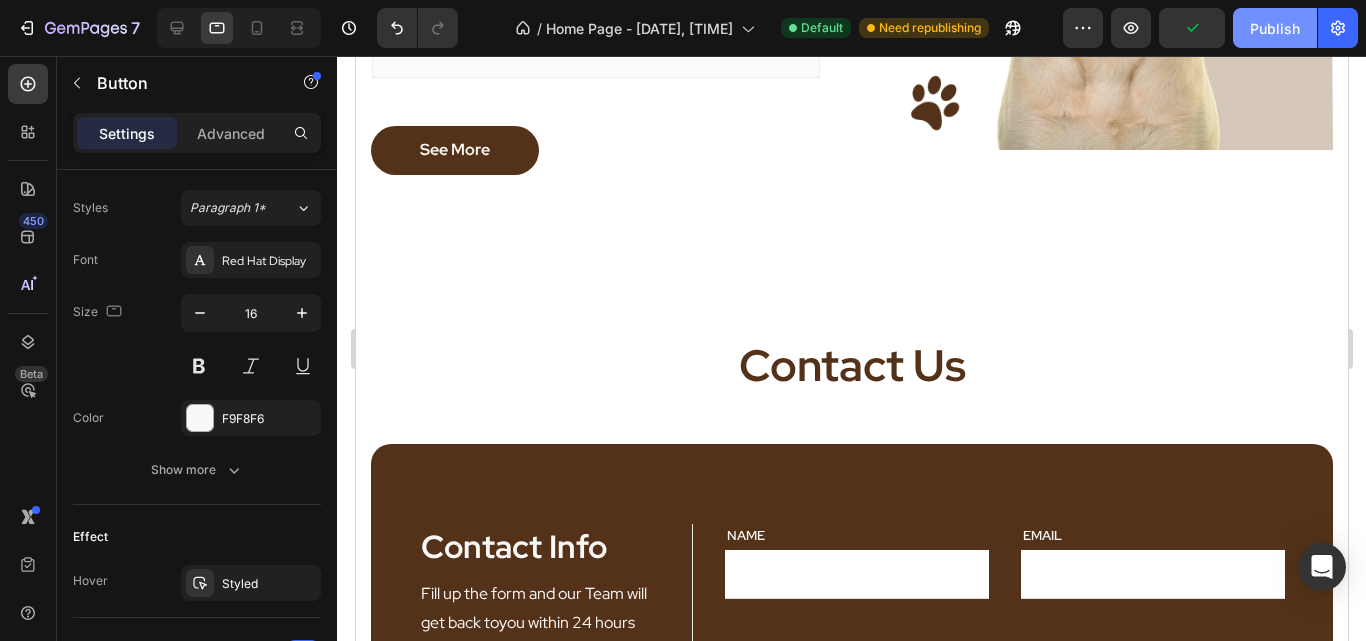 click on "Publish" at bounding box center [1275, 28] 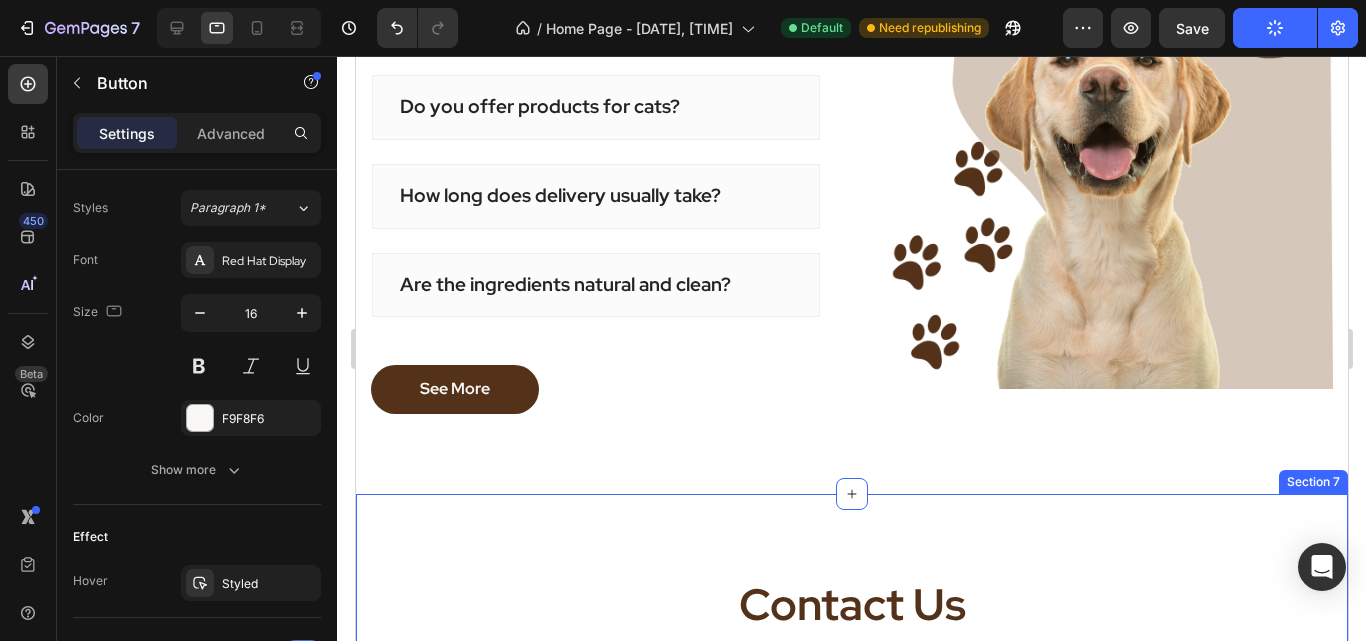 scroll, scrollTop: 3221, scrollLeft: 0, axis: vertical 